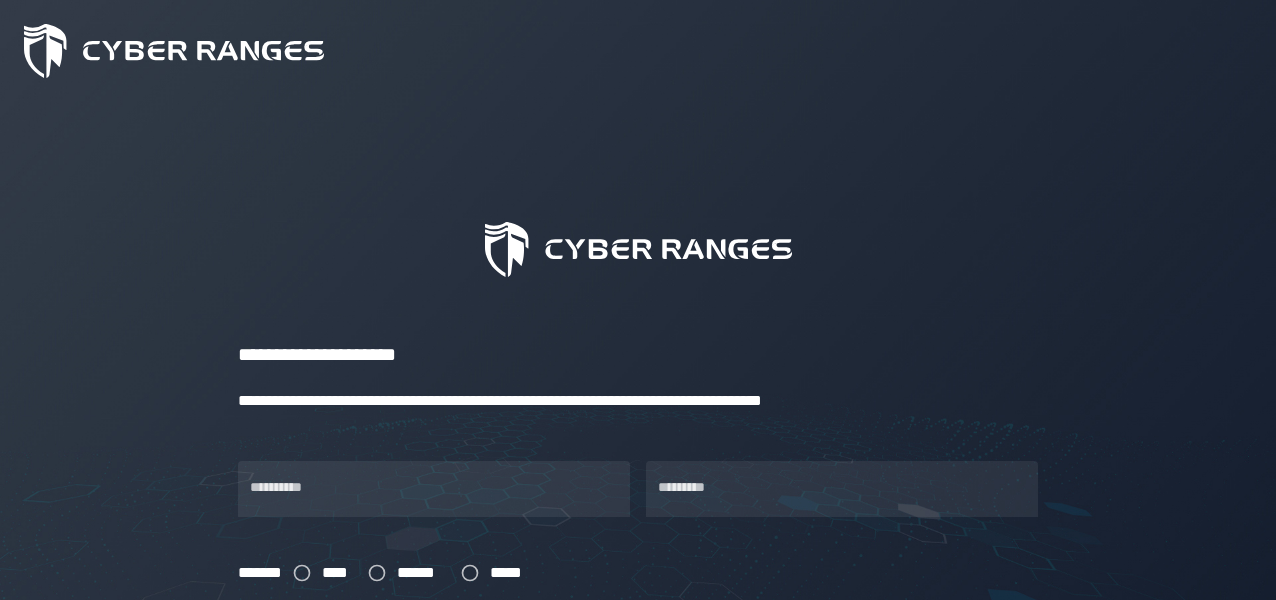 scroll, scrollTop: 200, scrollLeft: 0, axis: vertical 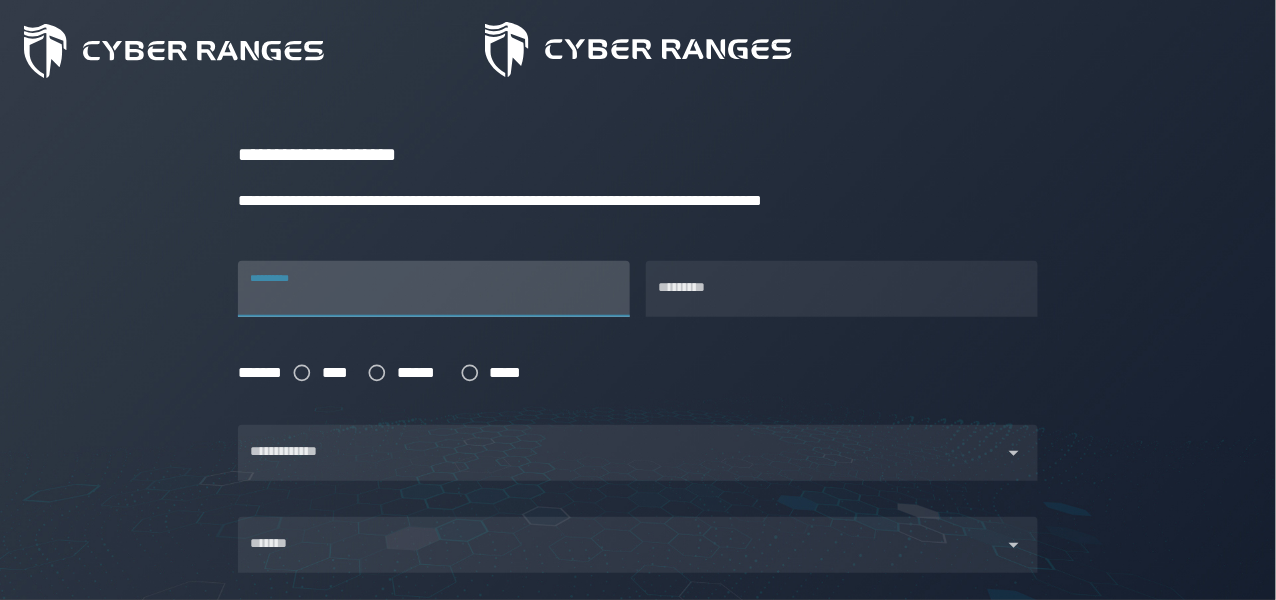 click on "**********" at bounding box center (434, 289) 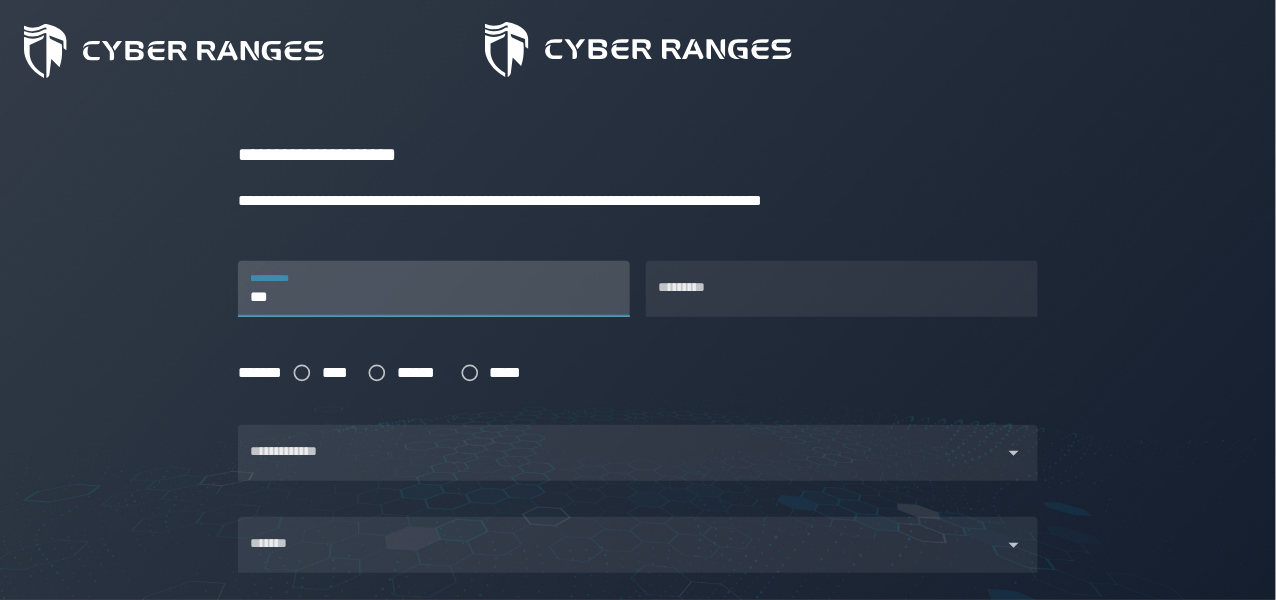 type on "****" 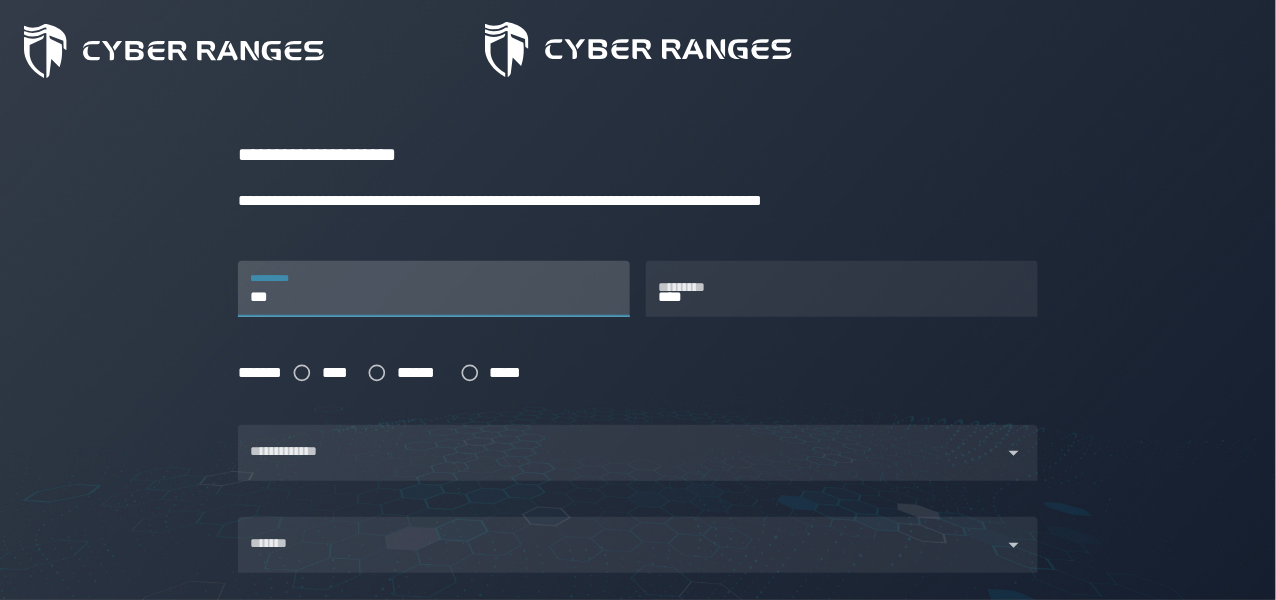 type on "*********" 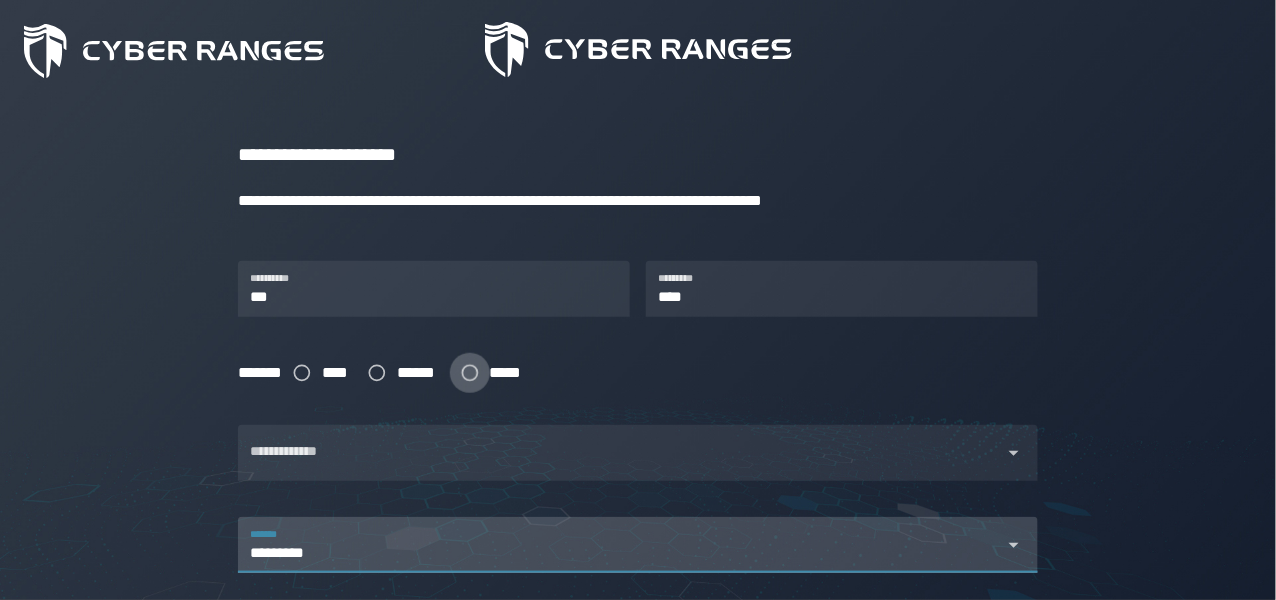 type on "*********" 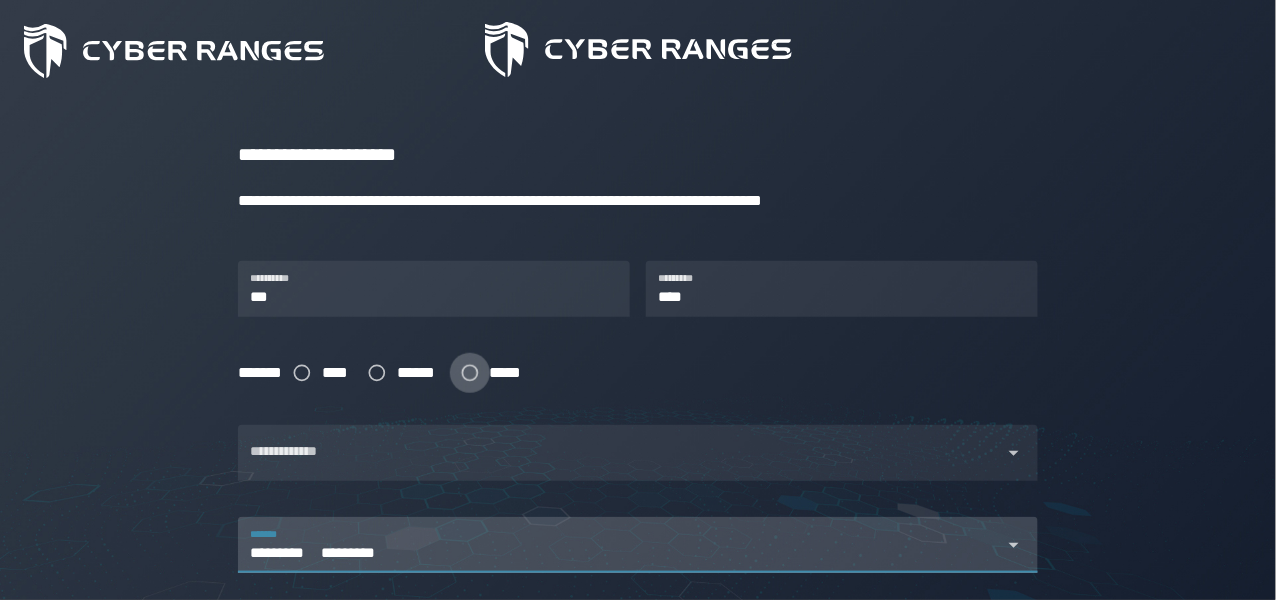 type 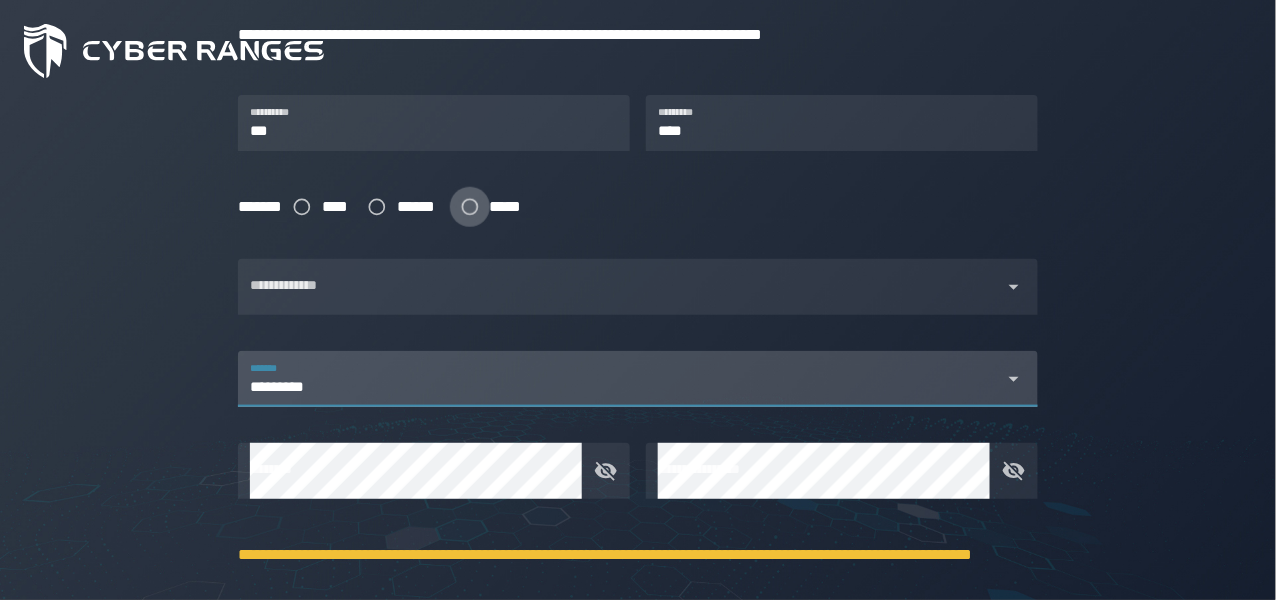 scroll, scrollTop: 399, scrollLeft: 0, axis: vertical 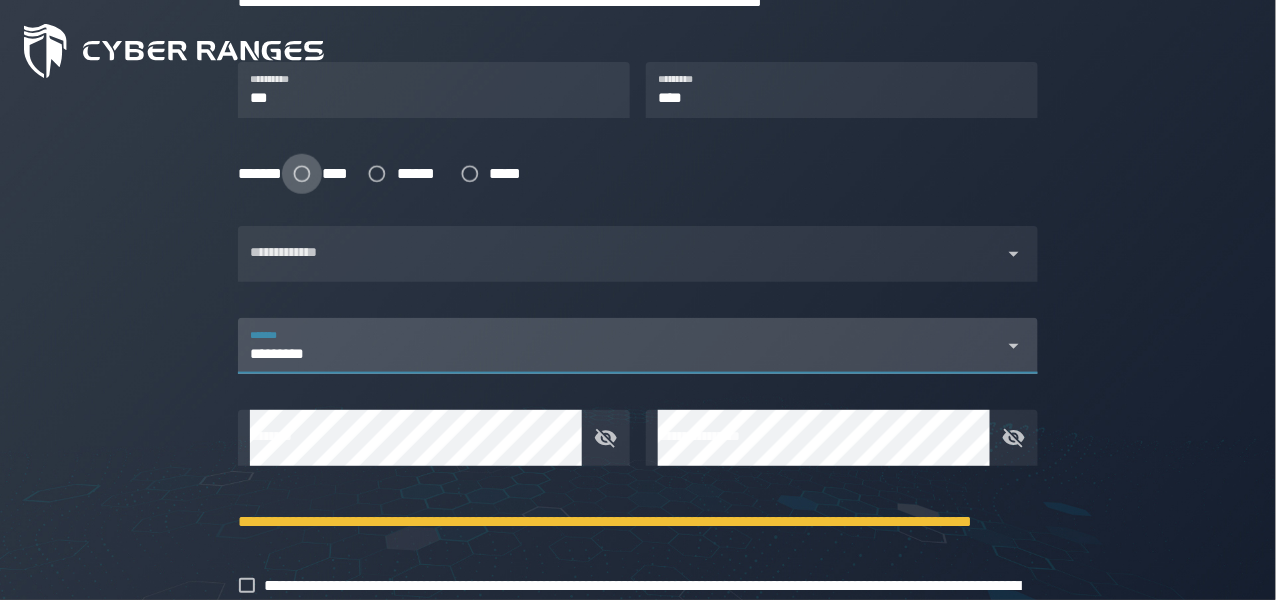 drag, startPoint x: 321, startPoint y: 169, endPoint x: 334, endPoint y: 189, distance: 23.853722 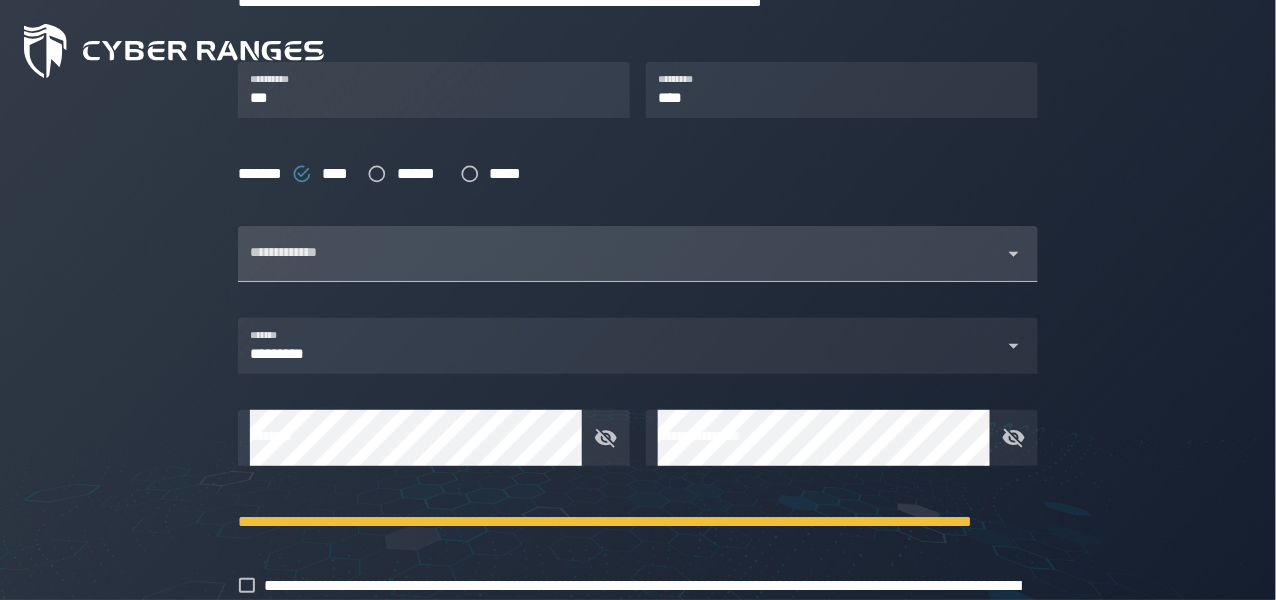 click at bounding box center (620, 266) 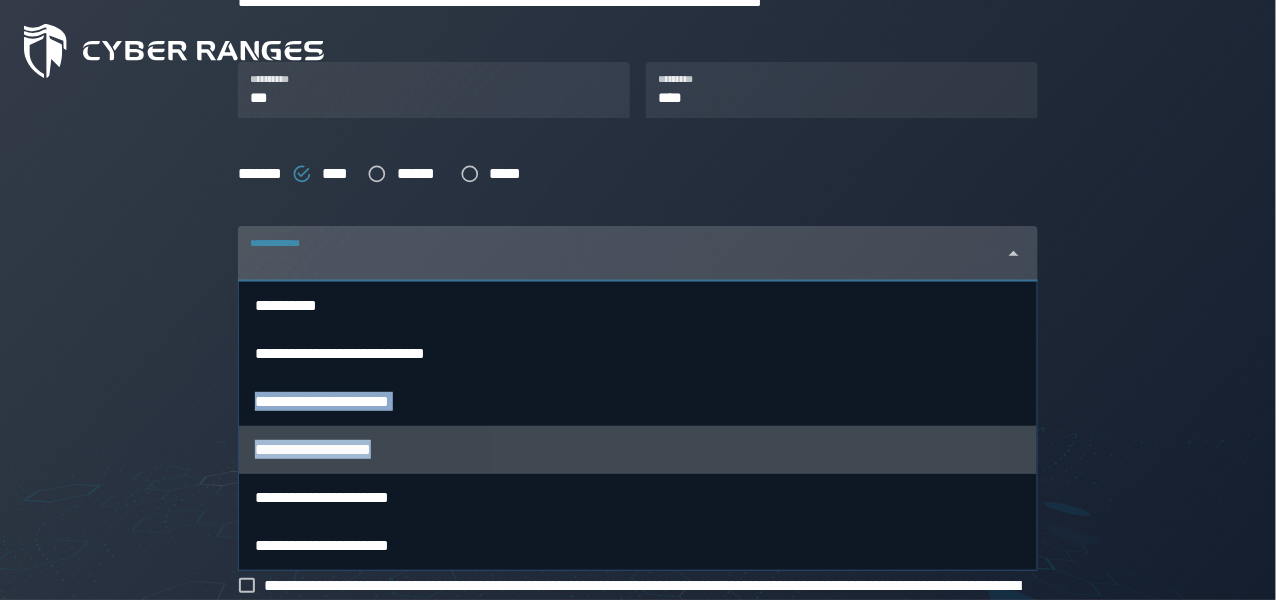 drag, startPoint x: 490, startPoint y: 355, endPoint x: 464, endPoint y: 447, distance: 95.60335 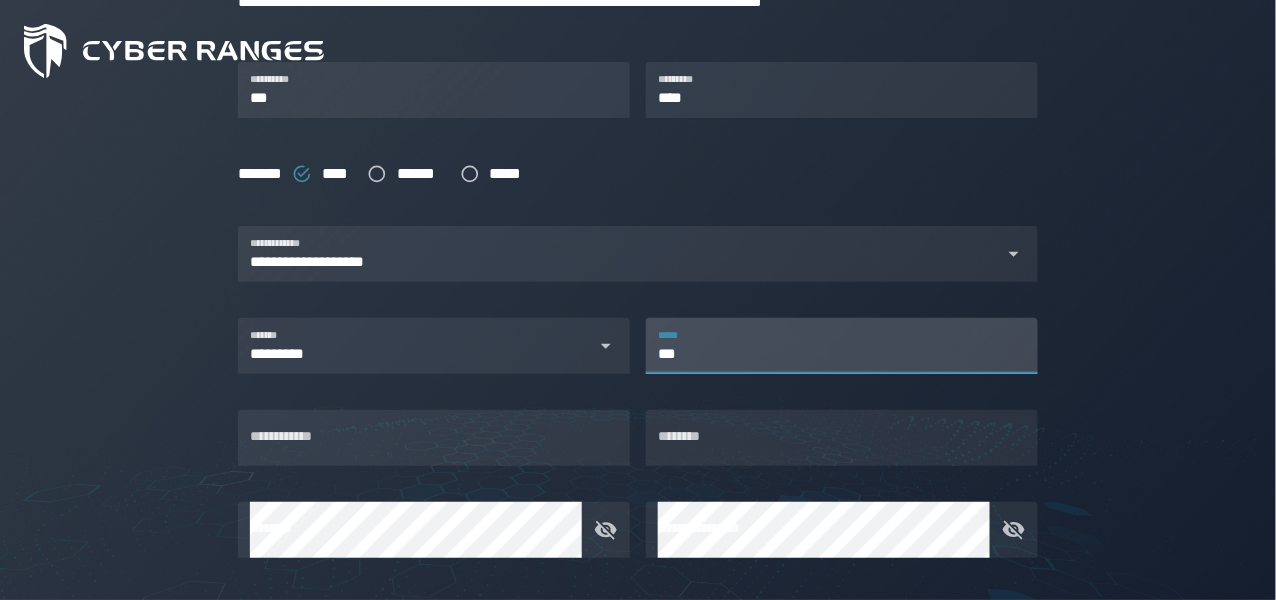 click on "***" at bounding box center [842, 346] 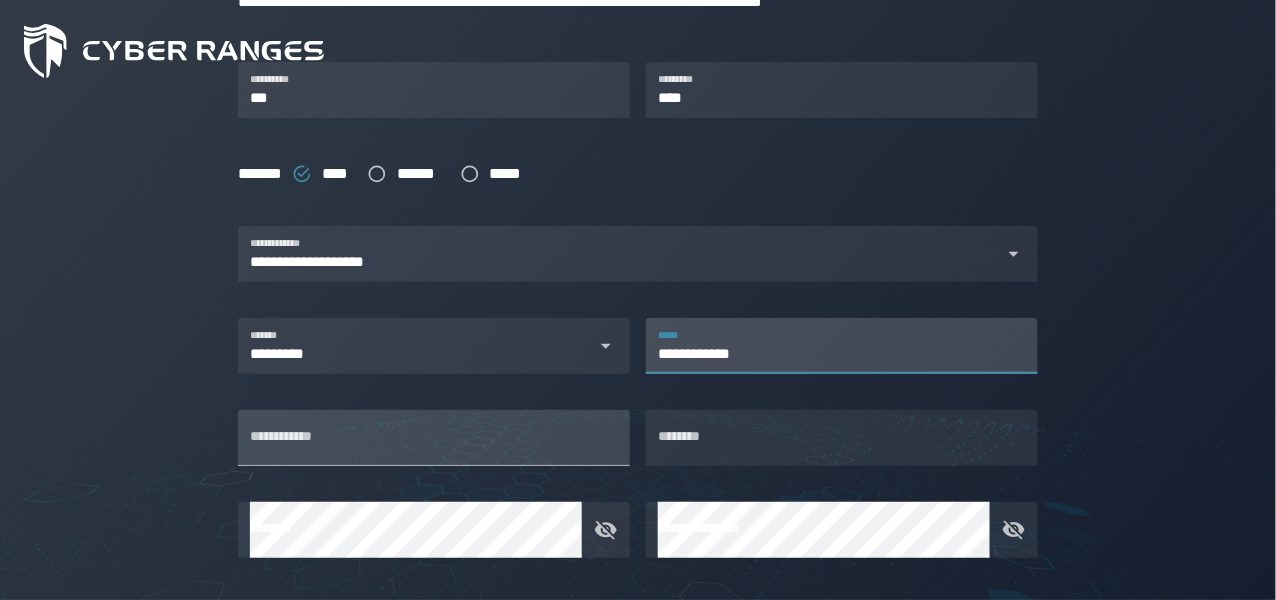 type on "**********" 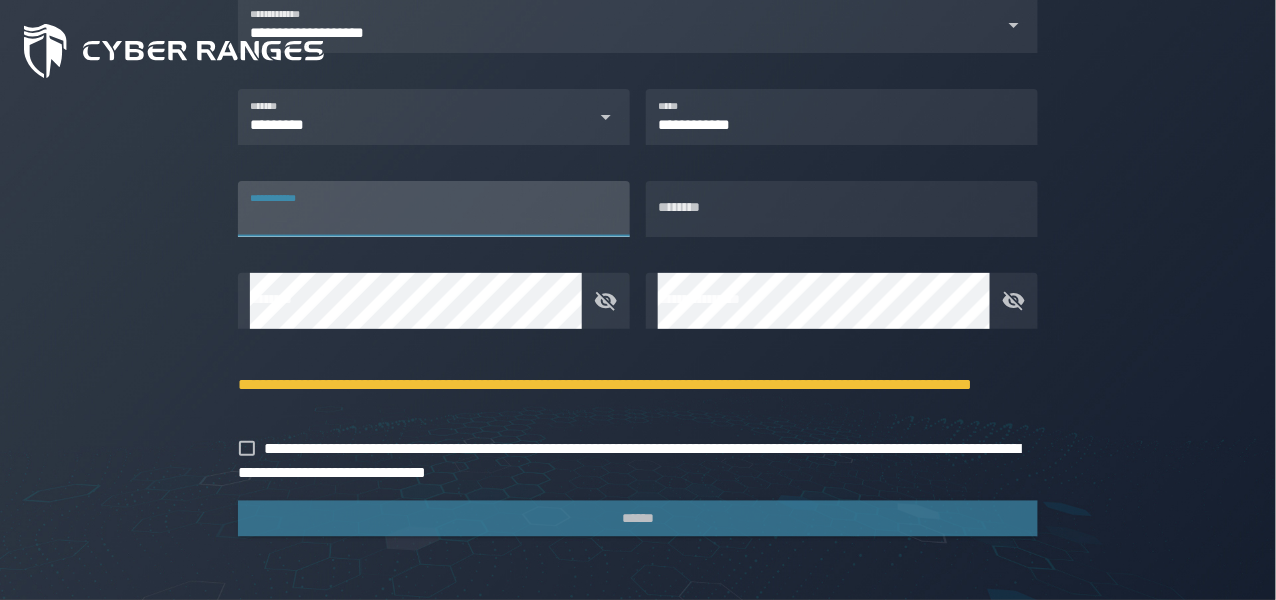 scroll, scrollTop: 629, scrollLeft: 0, axis: vertical 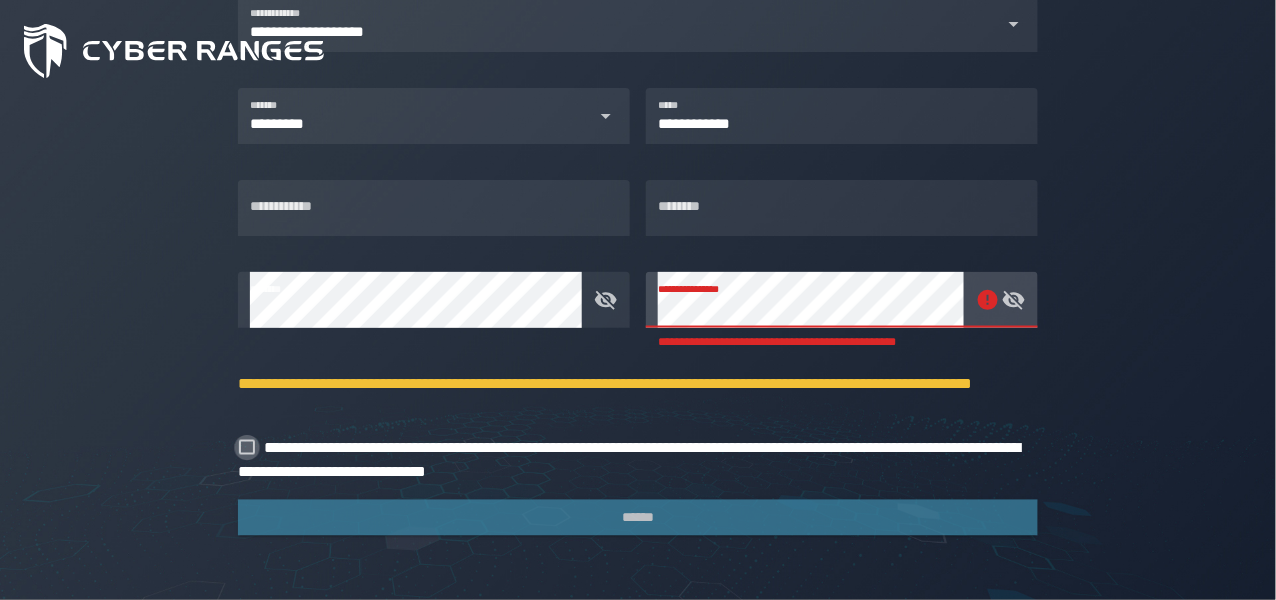 click 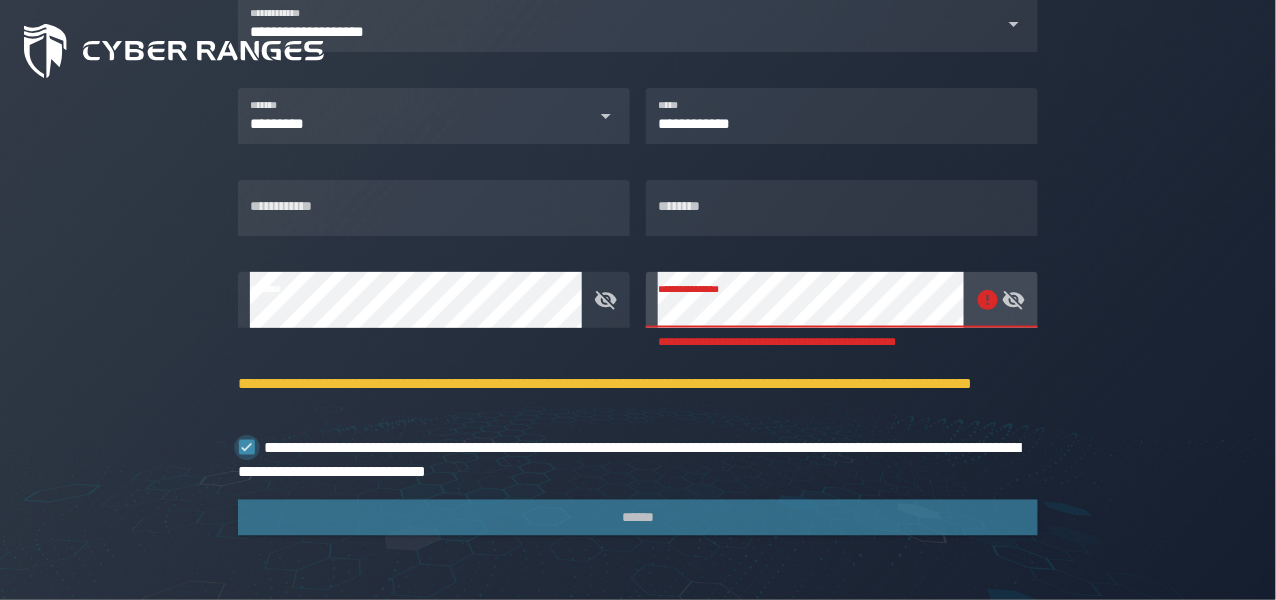 click 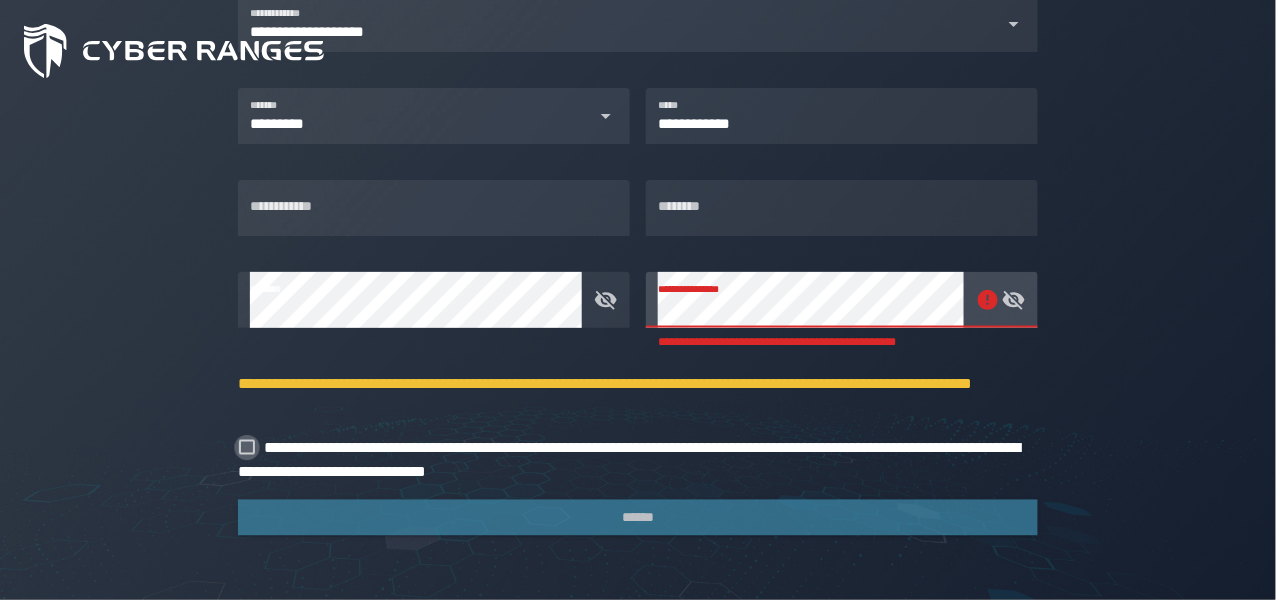 click 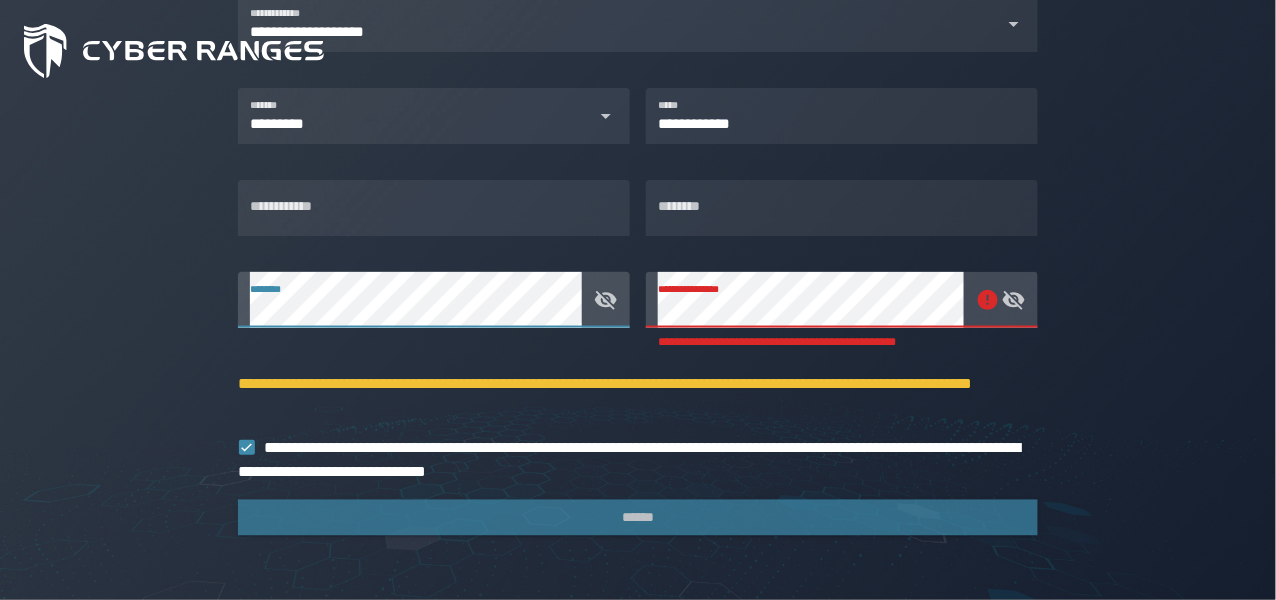 click 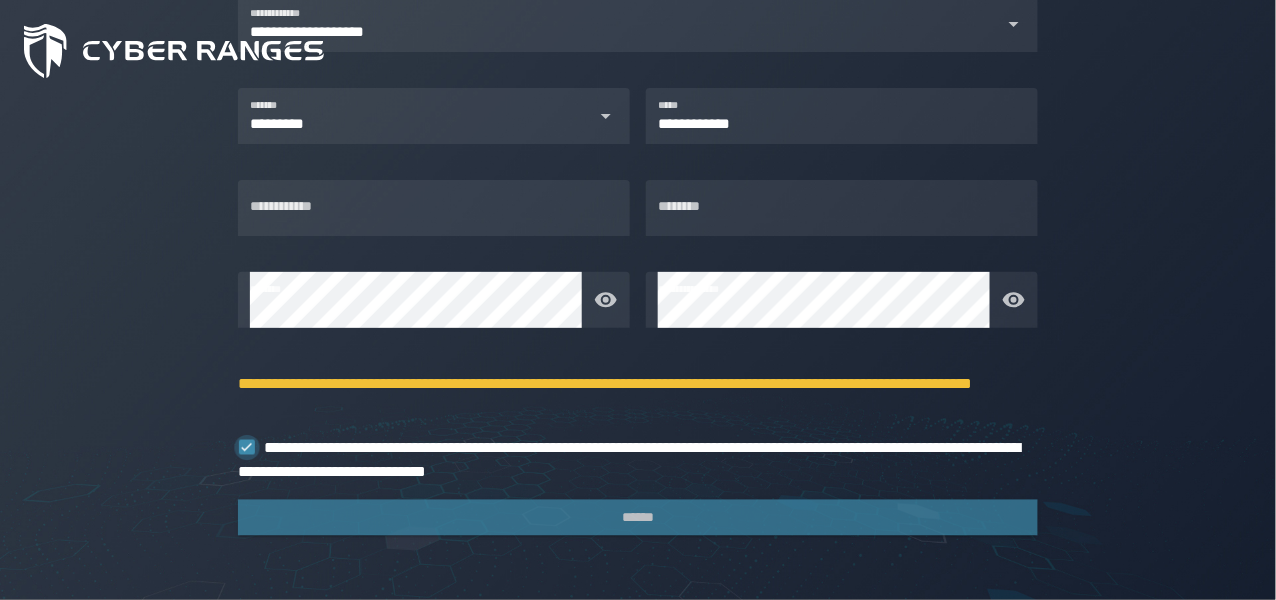 click at bounding box center [247, 448] 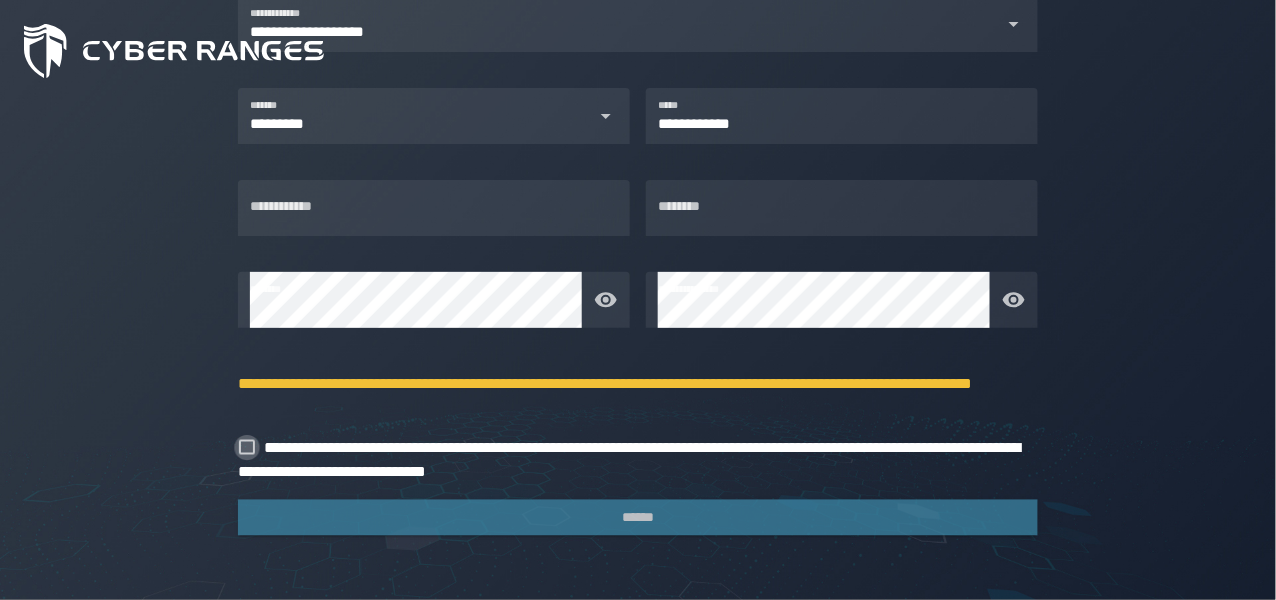 click at bounding box center [251, 448] 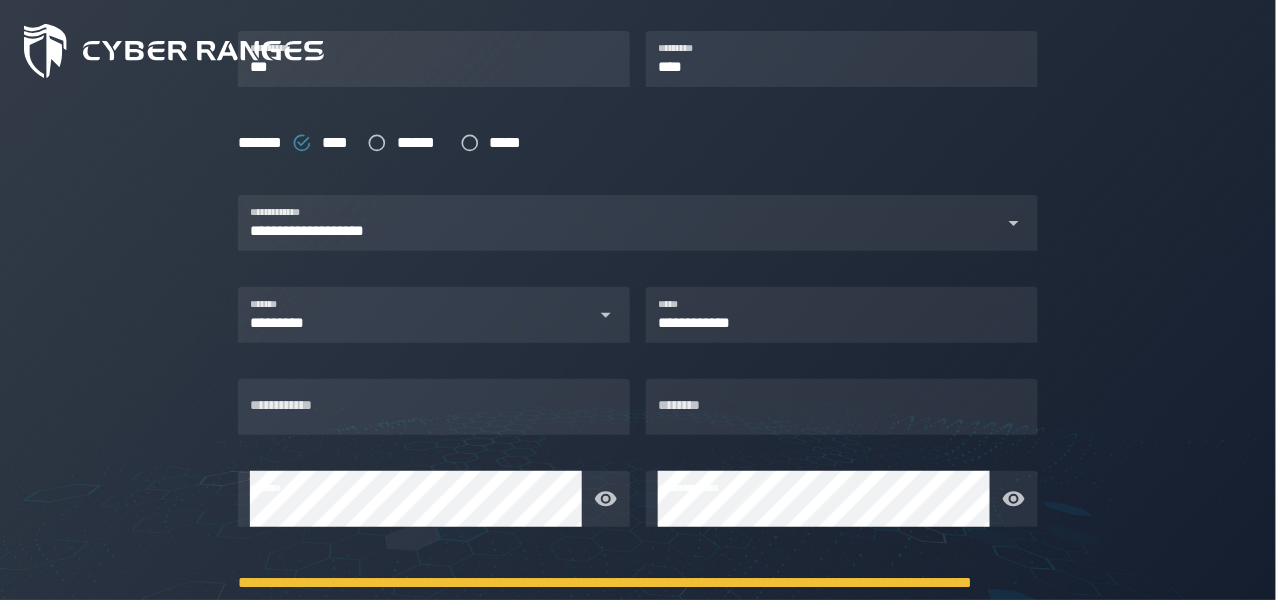 scroll, scrollTop: 429, scrollLeft: 0, axis: vertical 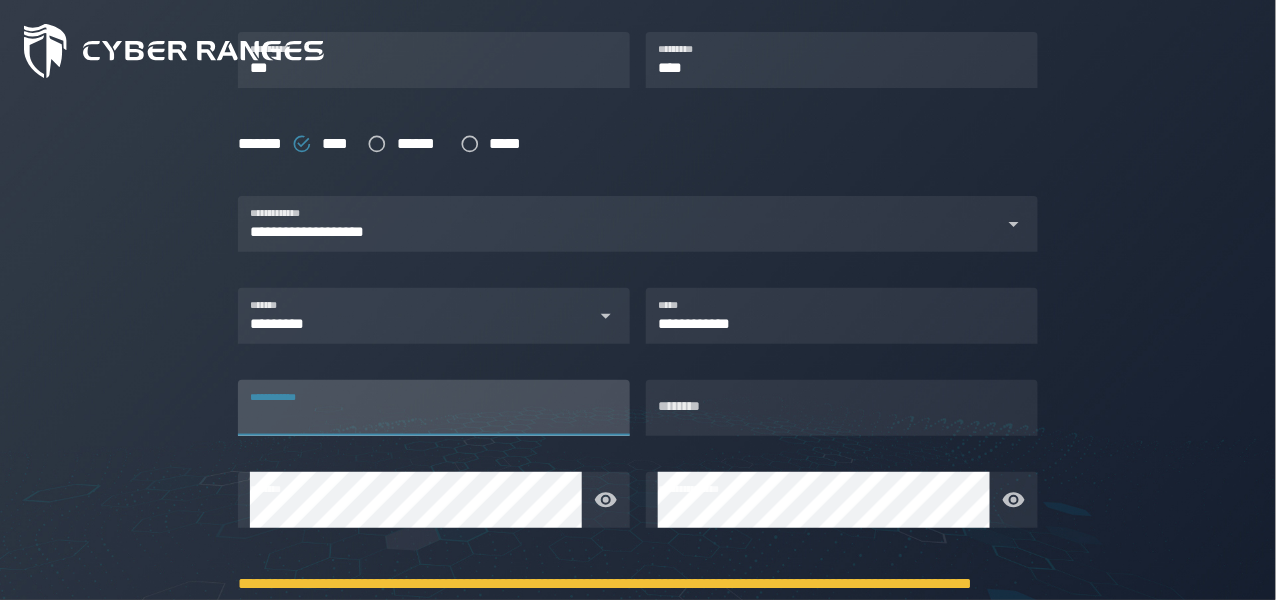 click on "**********" at bounding box center (434, 408) 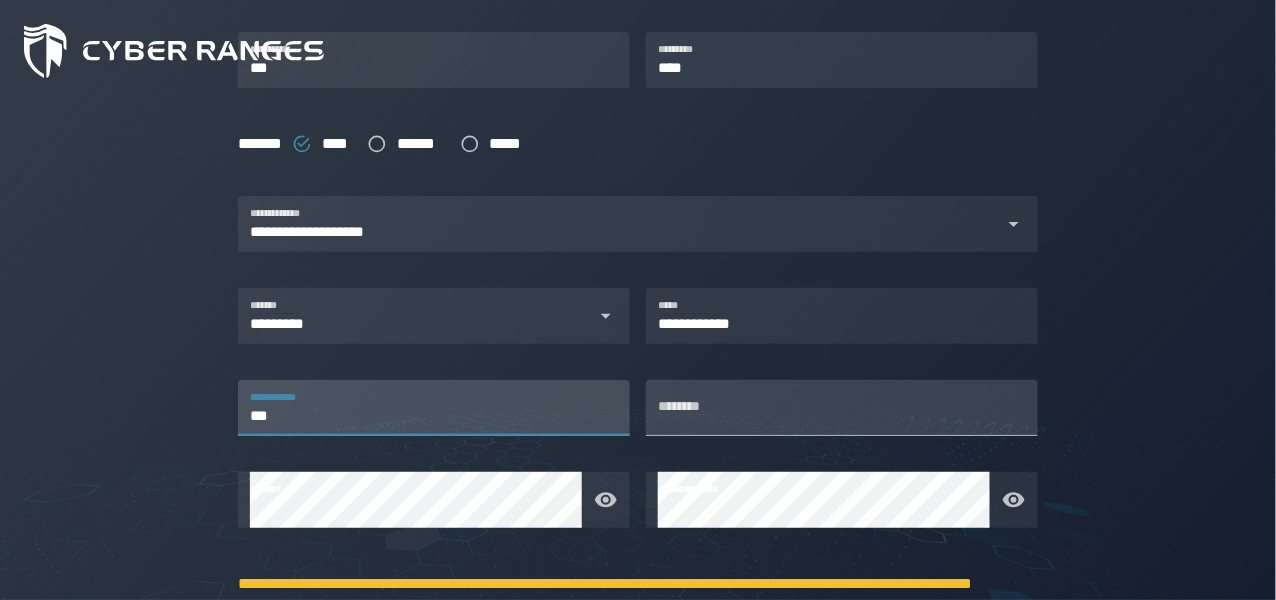 type on "***" 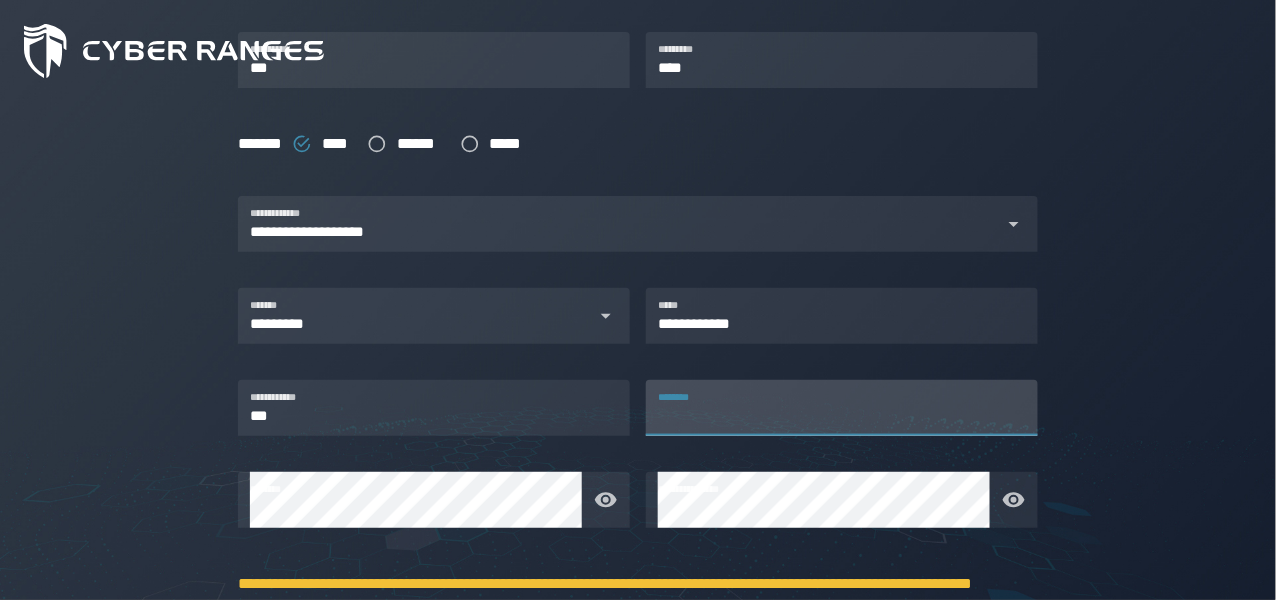 click on "********" at bounding box center (842, 408) 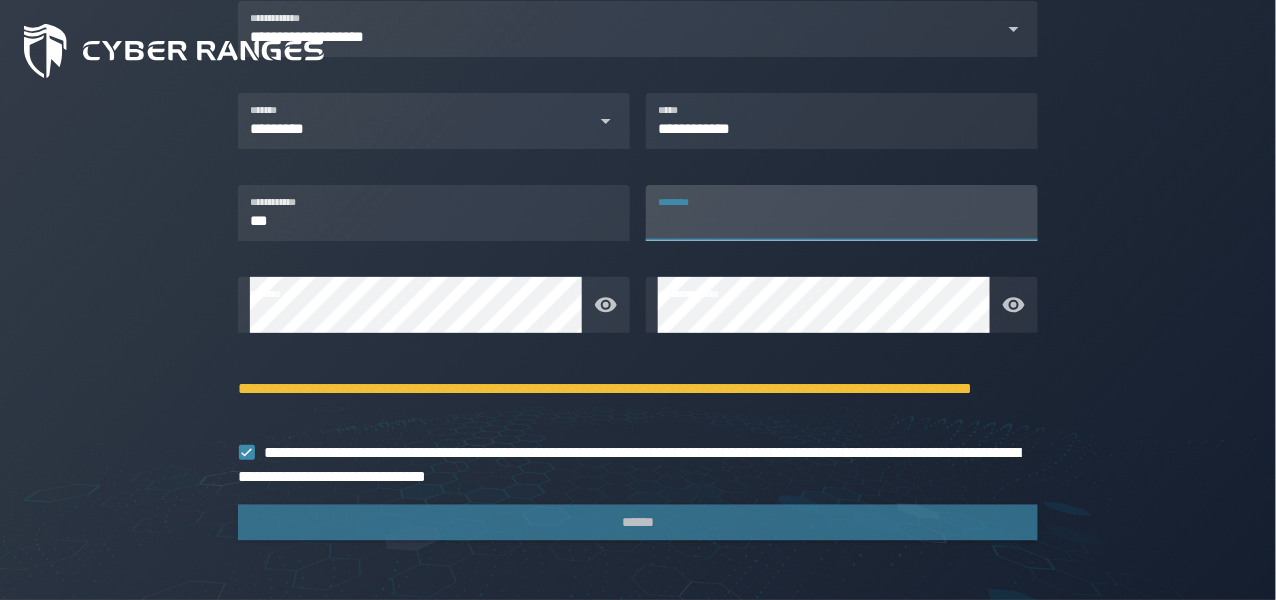 scroll, scrollTop: 629, scrollLeft: 0, axis: vertical 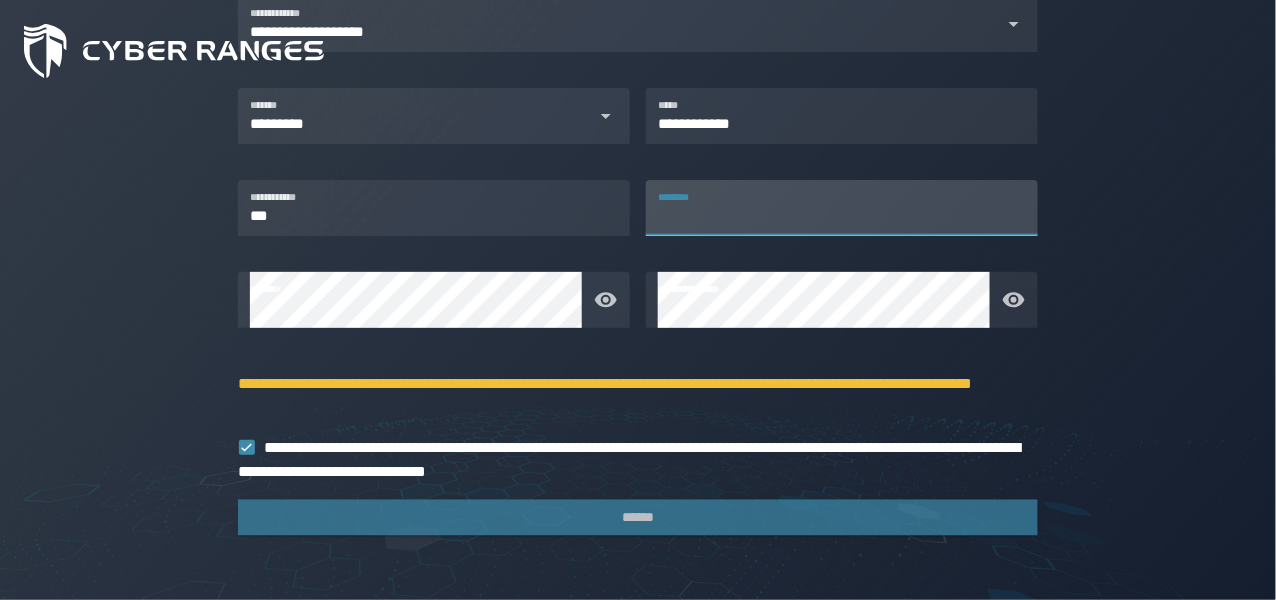 type on "*" 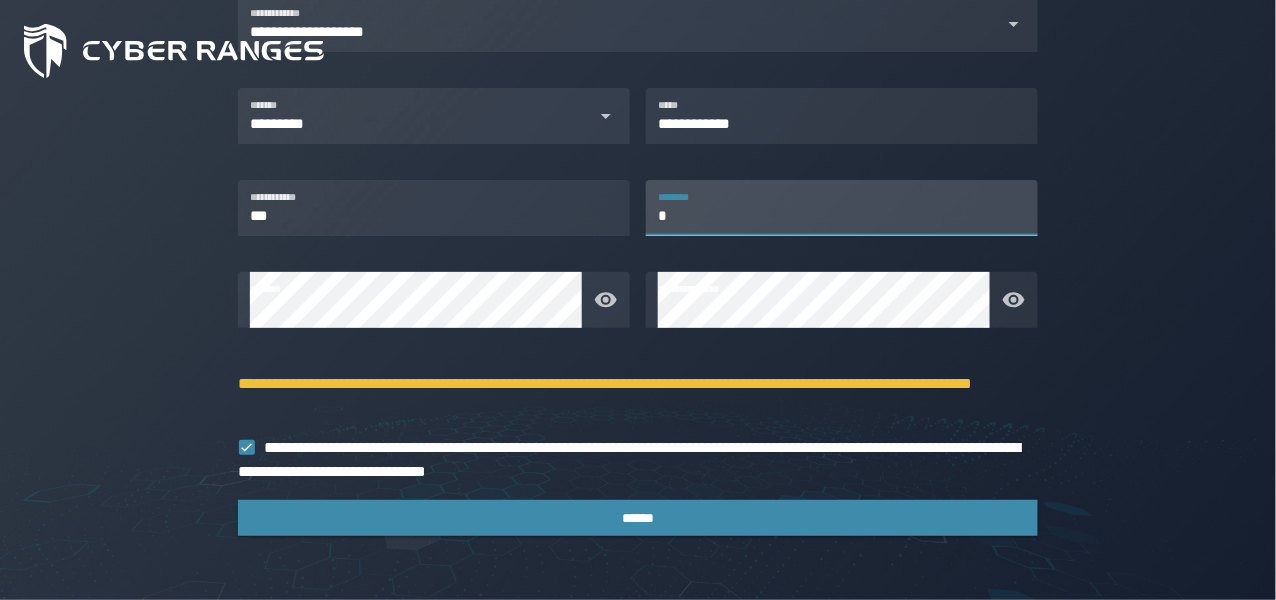 click on "*" at bounding box center (842, 208) 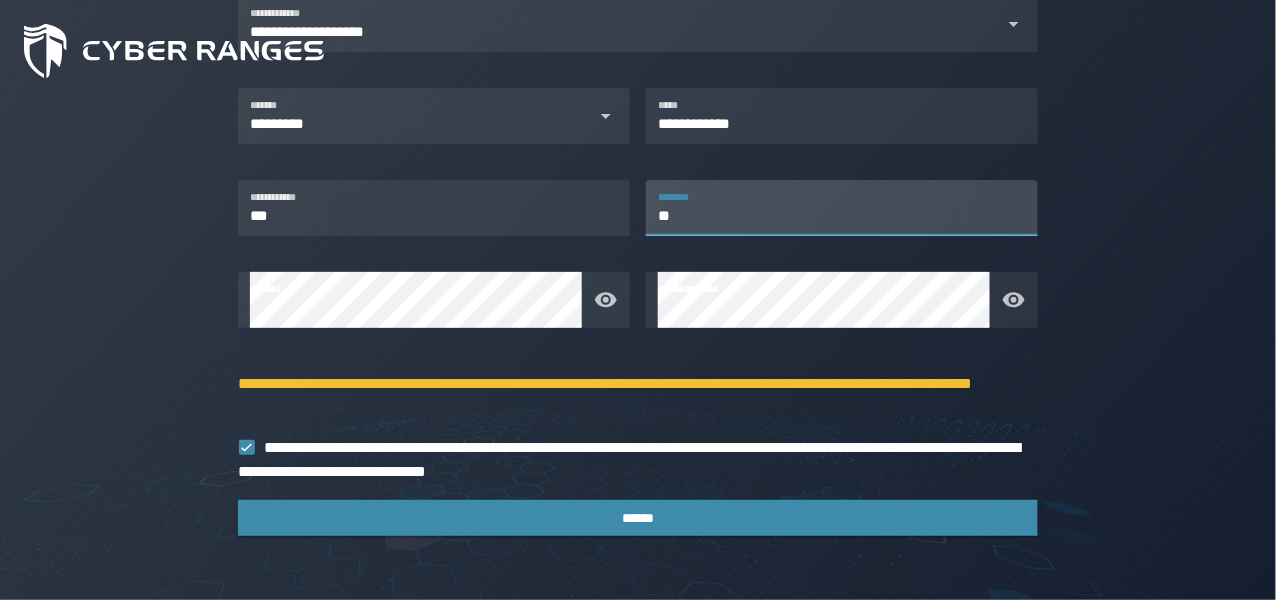 type on "*" 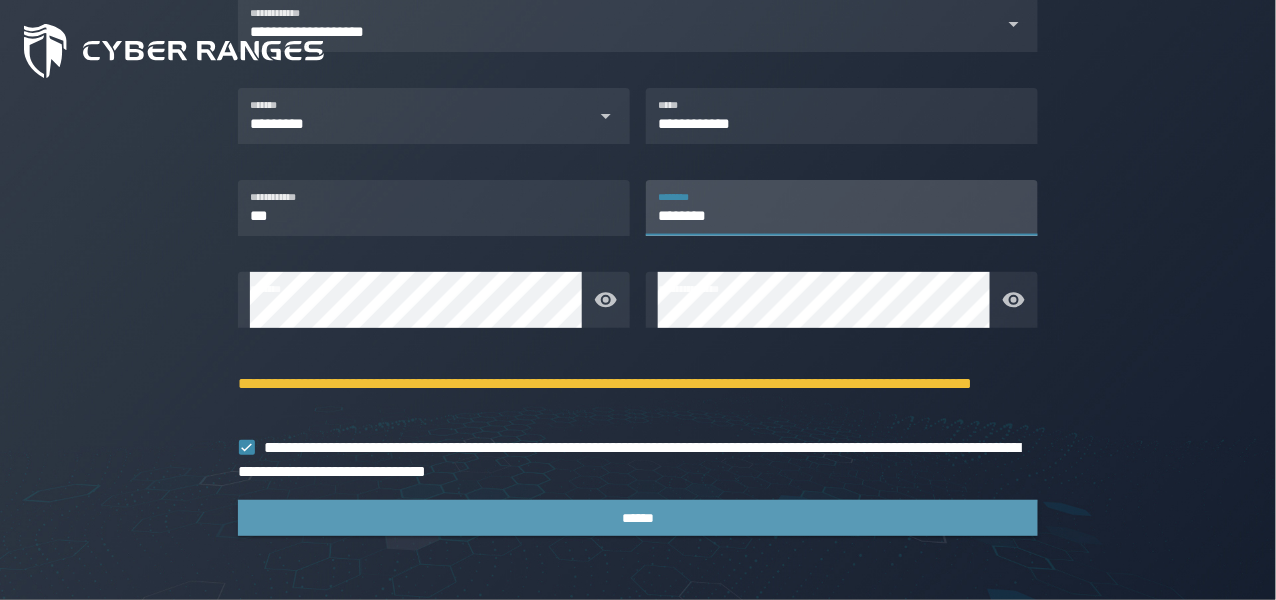 type on "********" 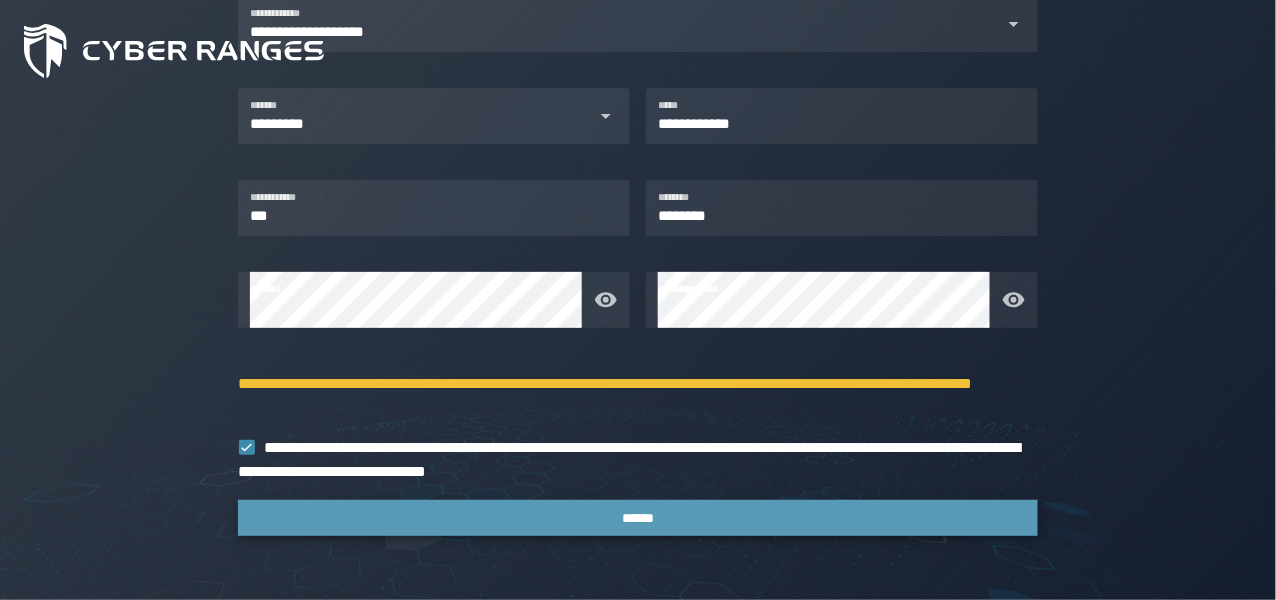 click on "******" at bounding box center [638, 518] 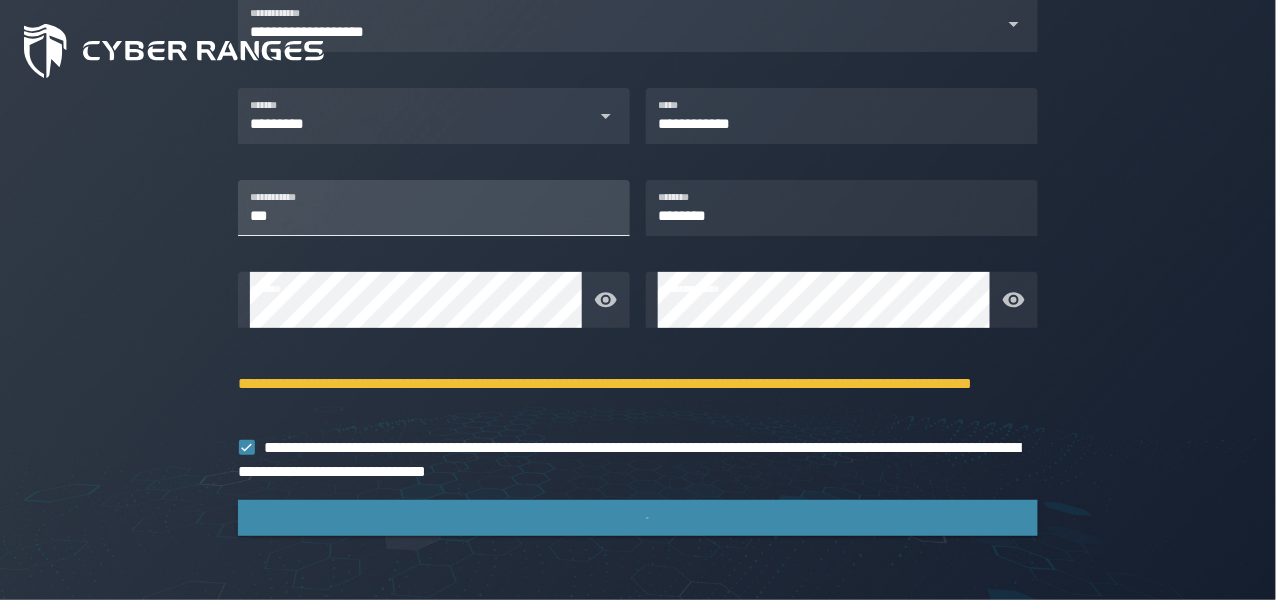scroll, scrollTop: 0, scrollLeft: 0, axis: both 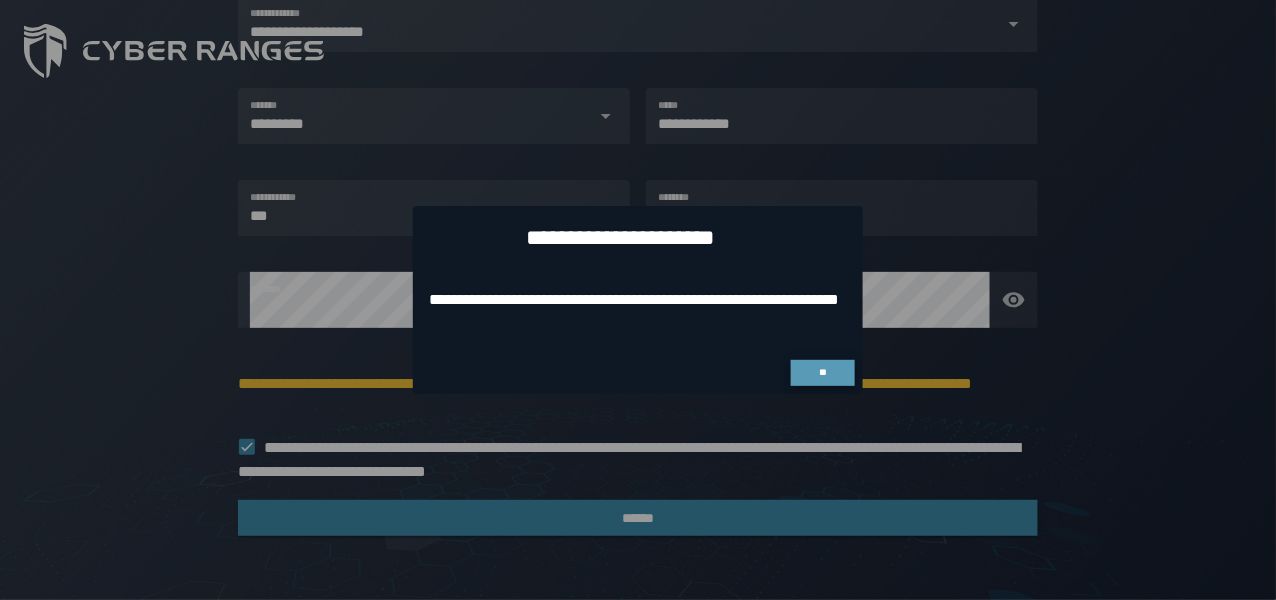 click on "**" at bounding box center (823, 373) 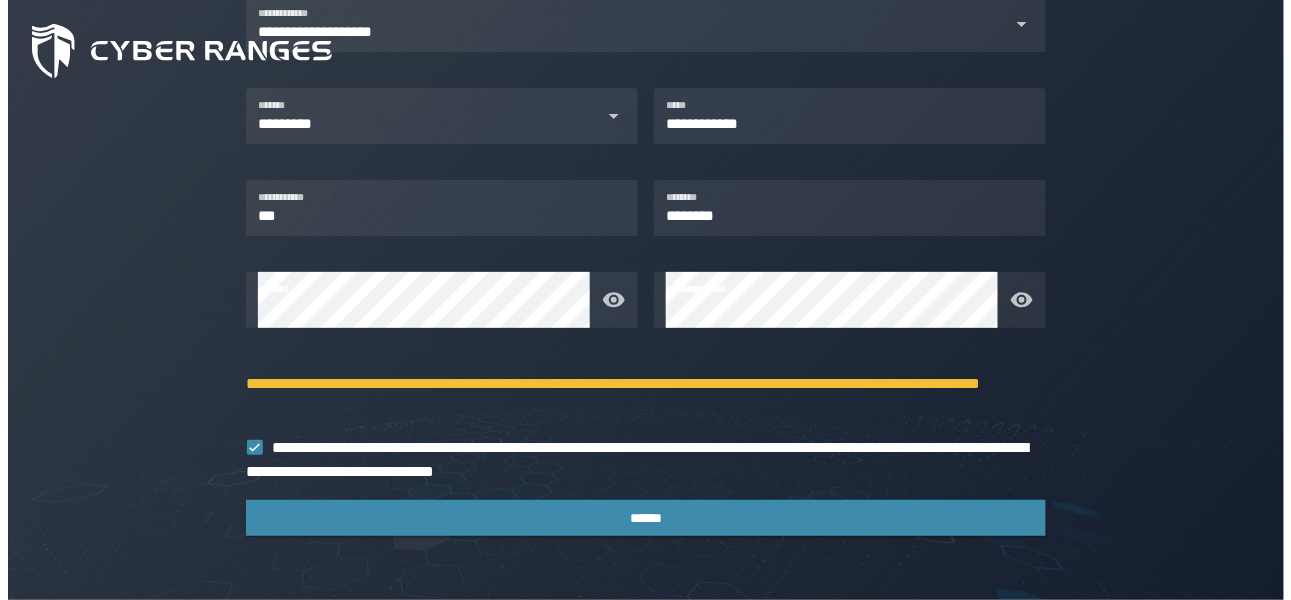 scroll, scrollTop: 0, scrollLeft: 0, axis: both 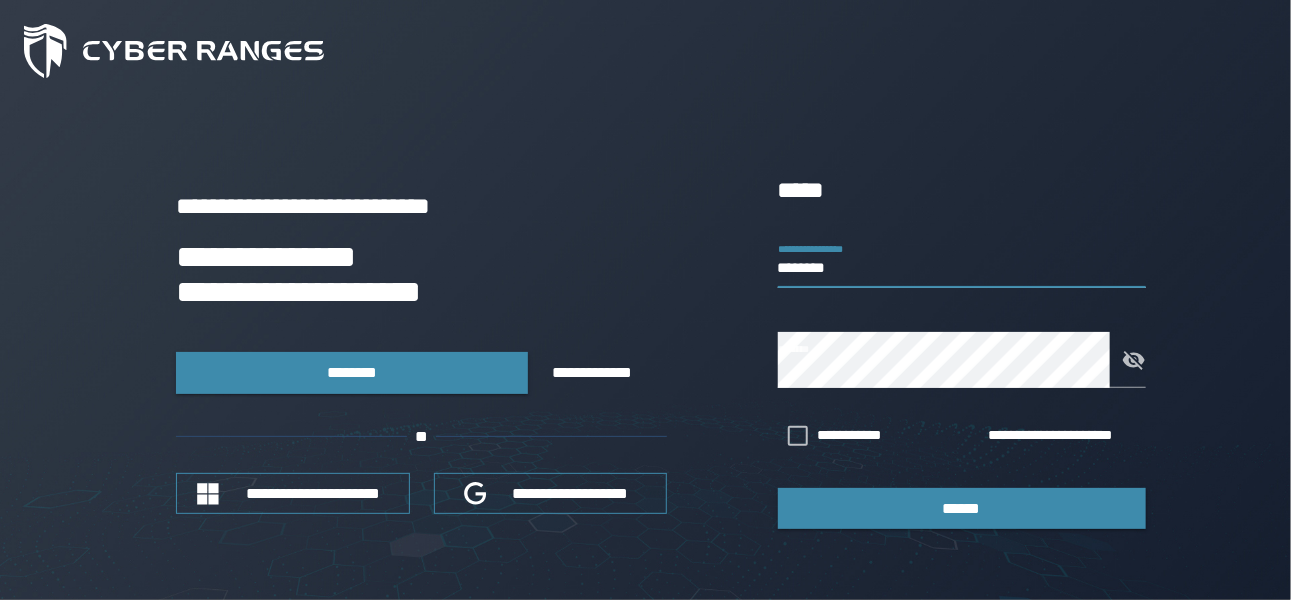 click on "********" at bounding box center (962, 260) 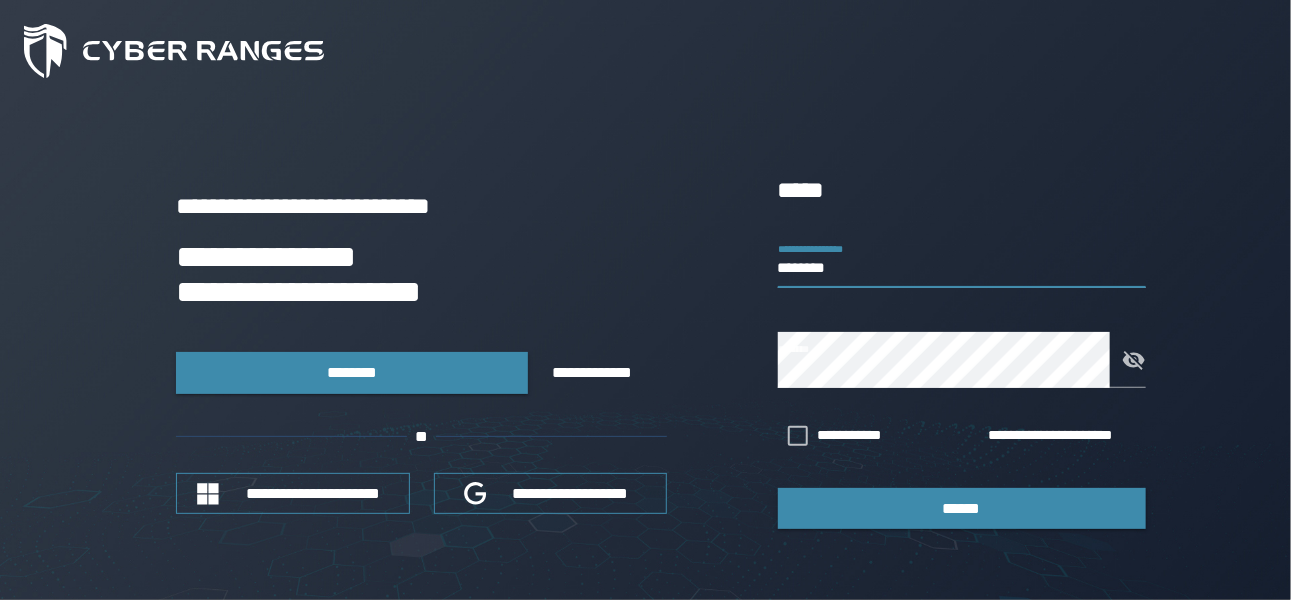 drag, startPoint x: 856, startPoint y: 266, endPoint x: 756, endPoint y: 268, distance: 100.02 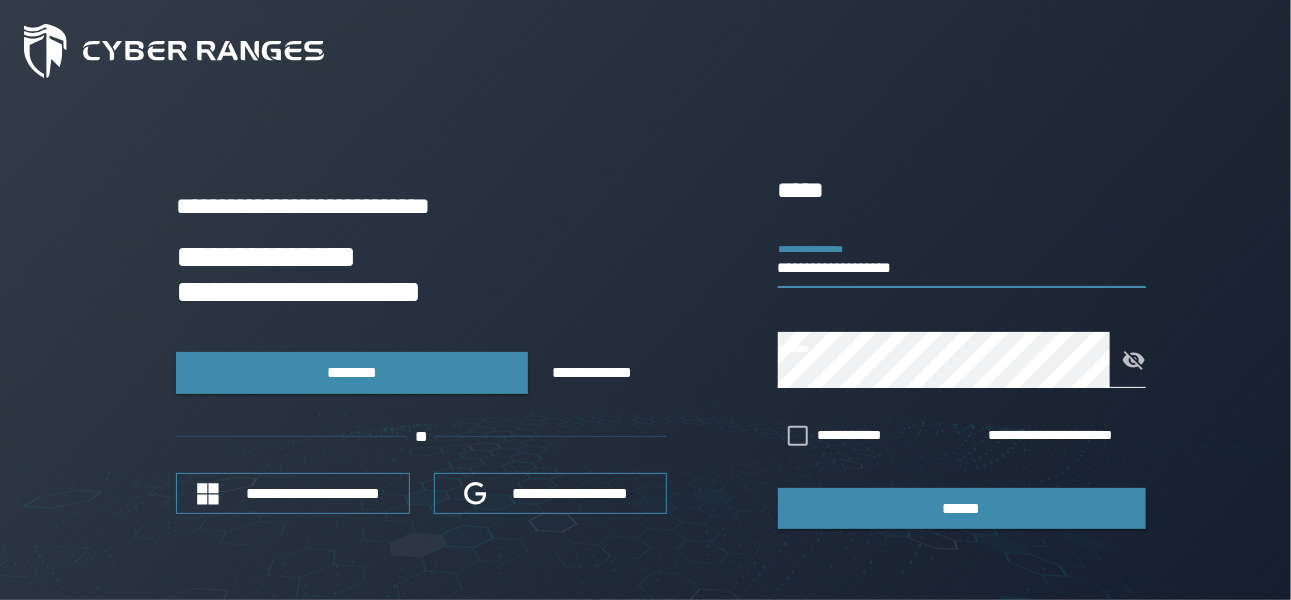 type on "**********" 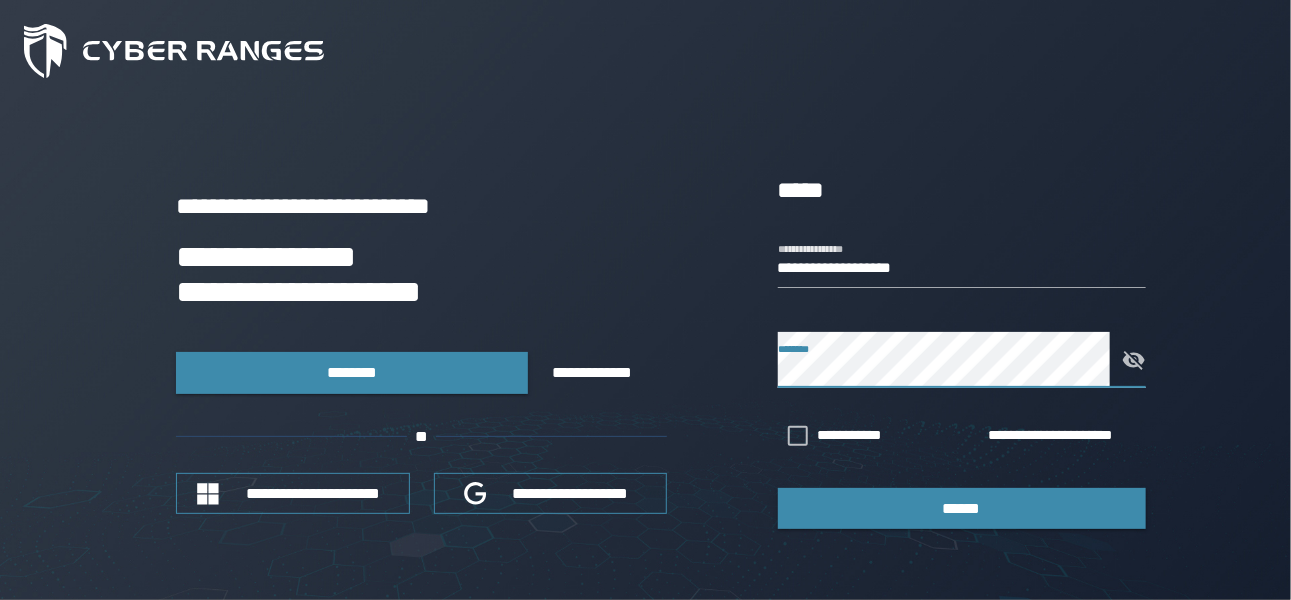 click 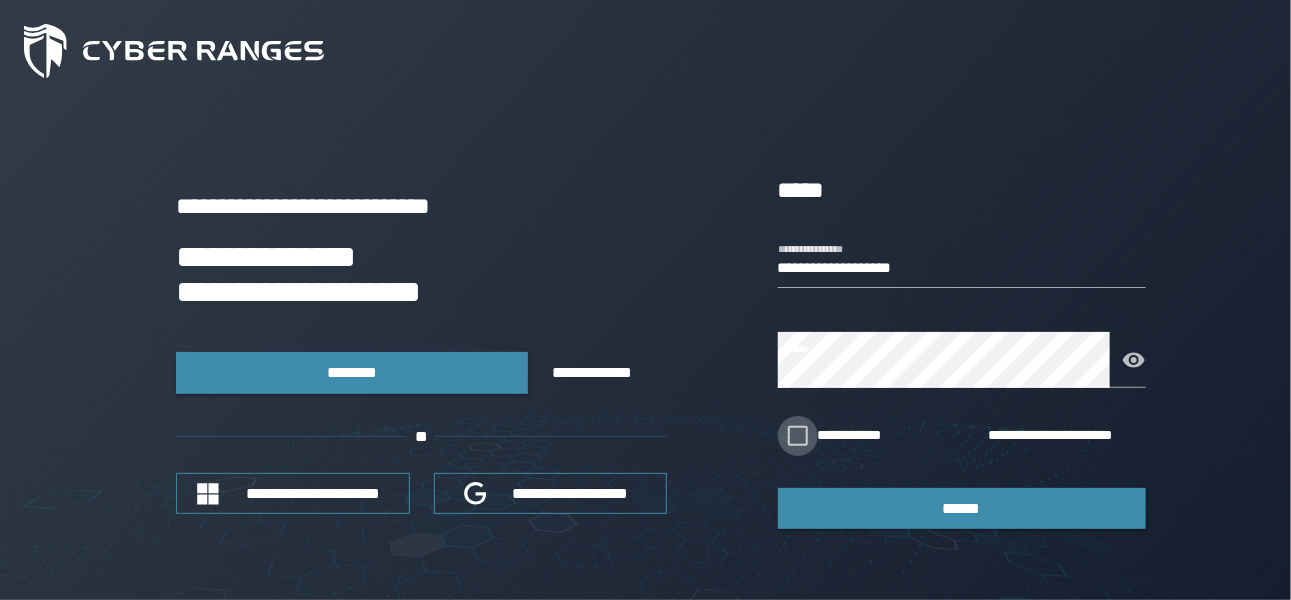 click on "**********" at bounding box center (865, 436) 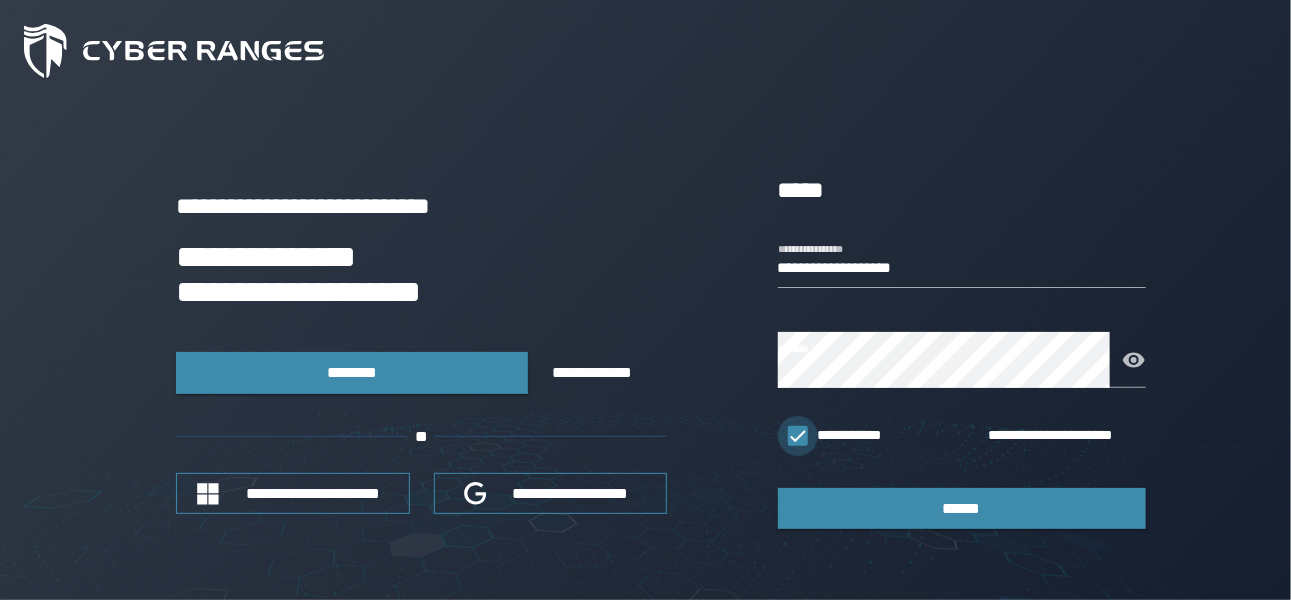 click on "**********" at bounding box center [865, 436] 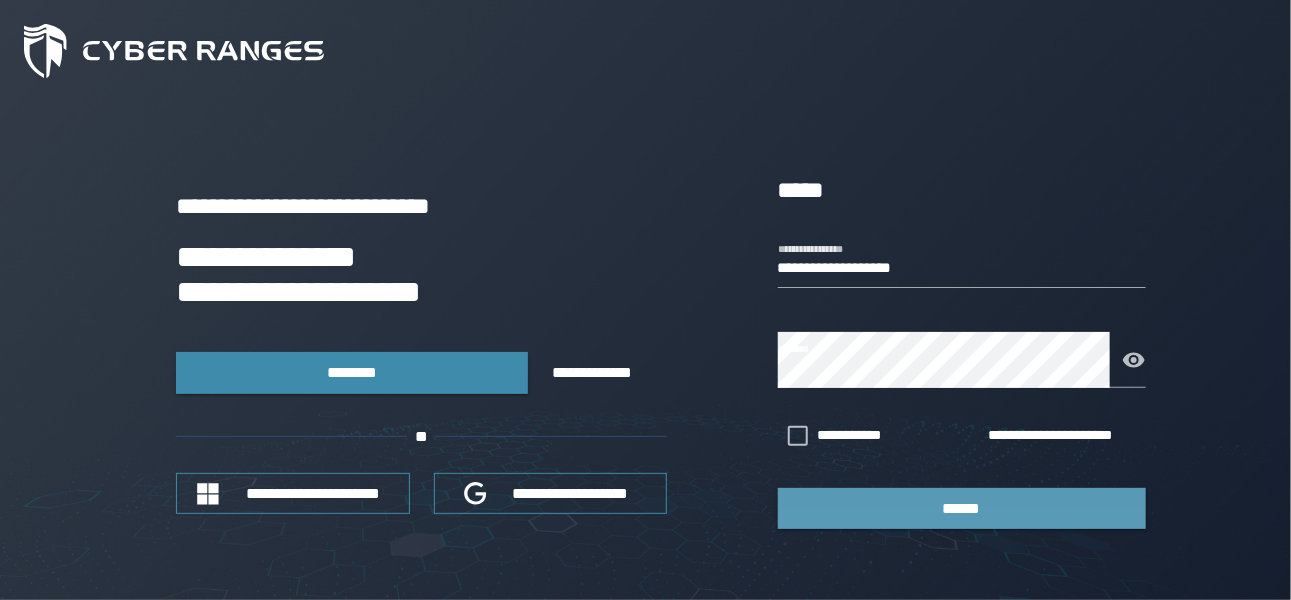 click on "******" at bounding box center [962, 508] 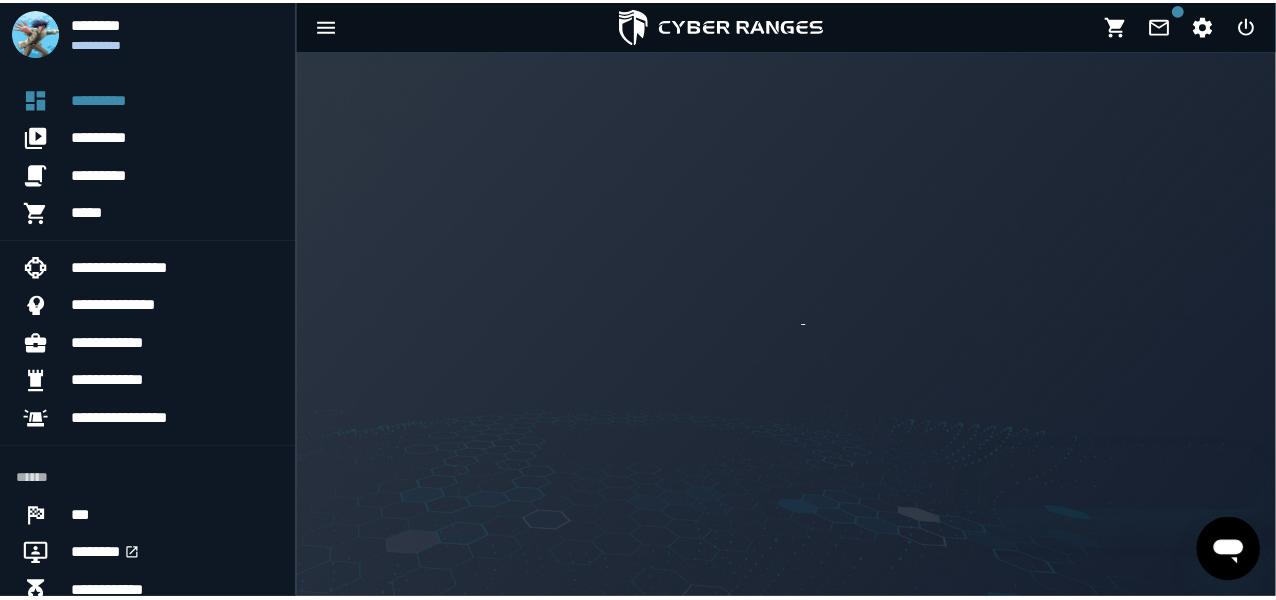 scroll, scrollTop: 0, scrollLeft: 0, axis: both 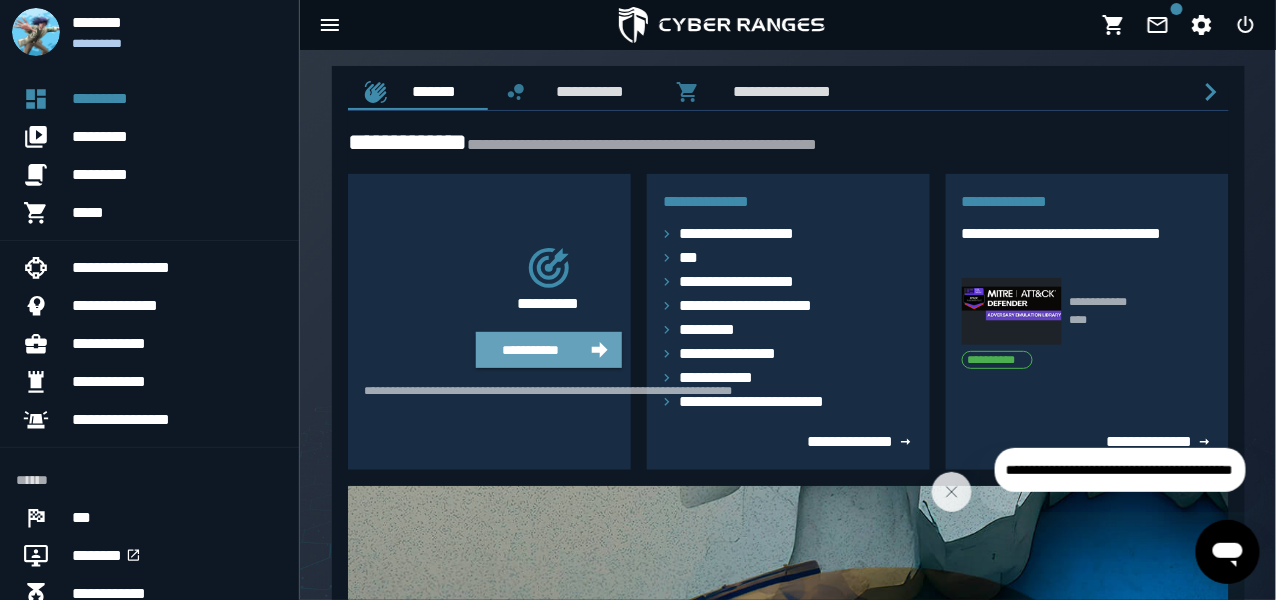 click on "**********" at bounding box center (531, 350) 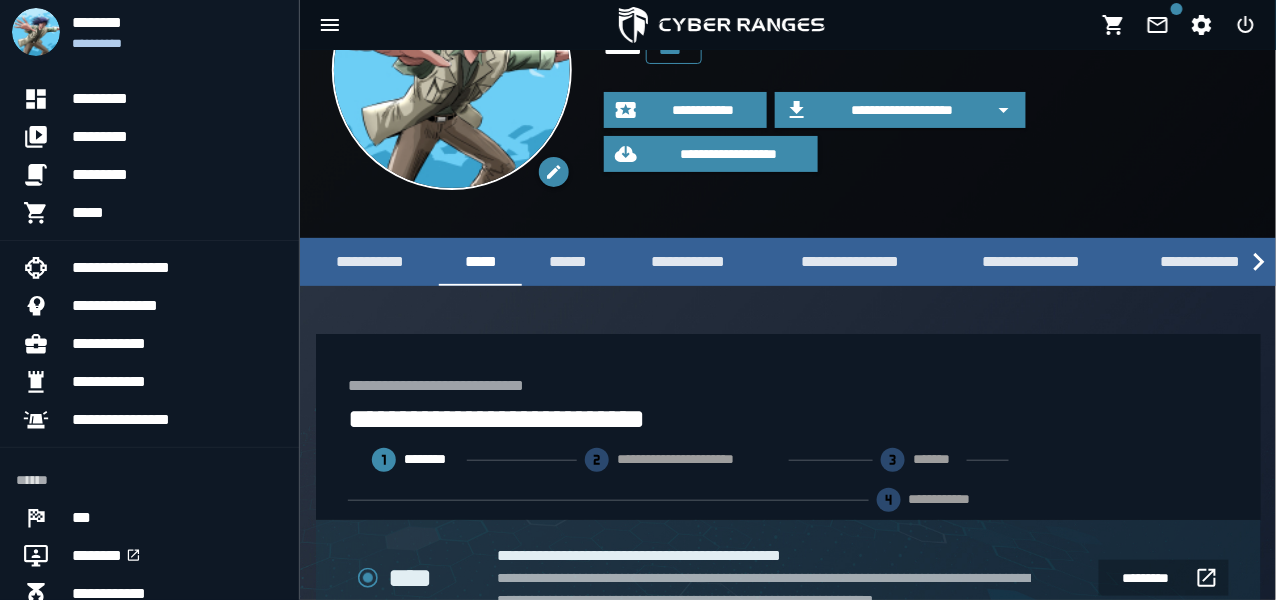 scroll, scrollTop: 200, scrollLeft: 0, axis: vertical 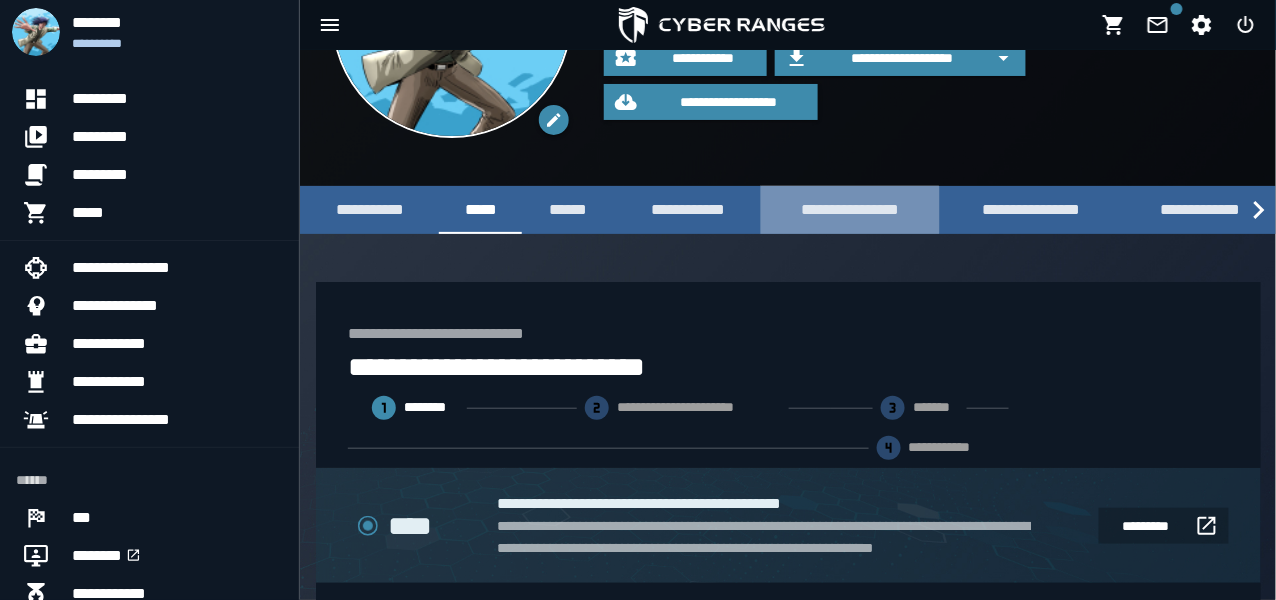 click on "**********" at bounding box center (850, 209) 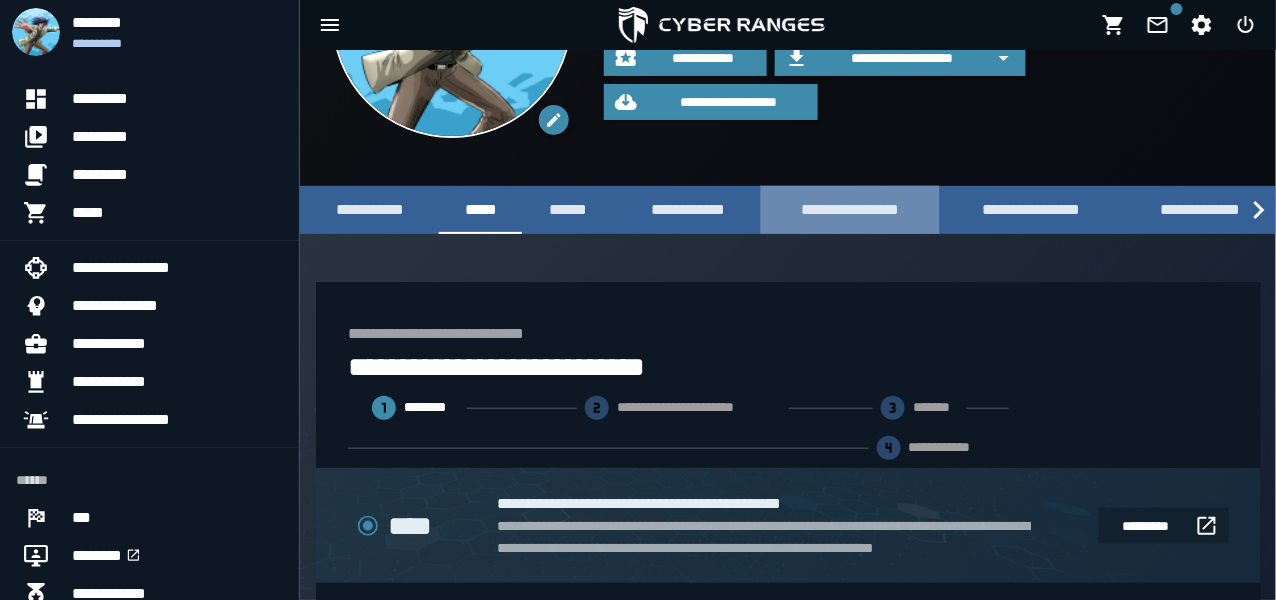 scroll, scrollTop: 0, scrollLeft: 0, axis: both 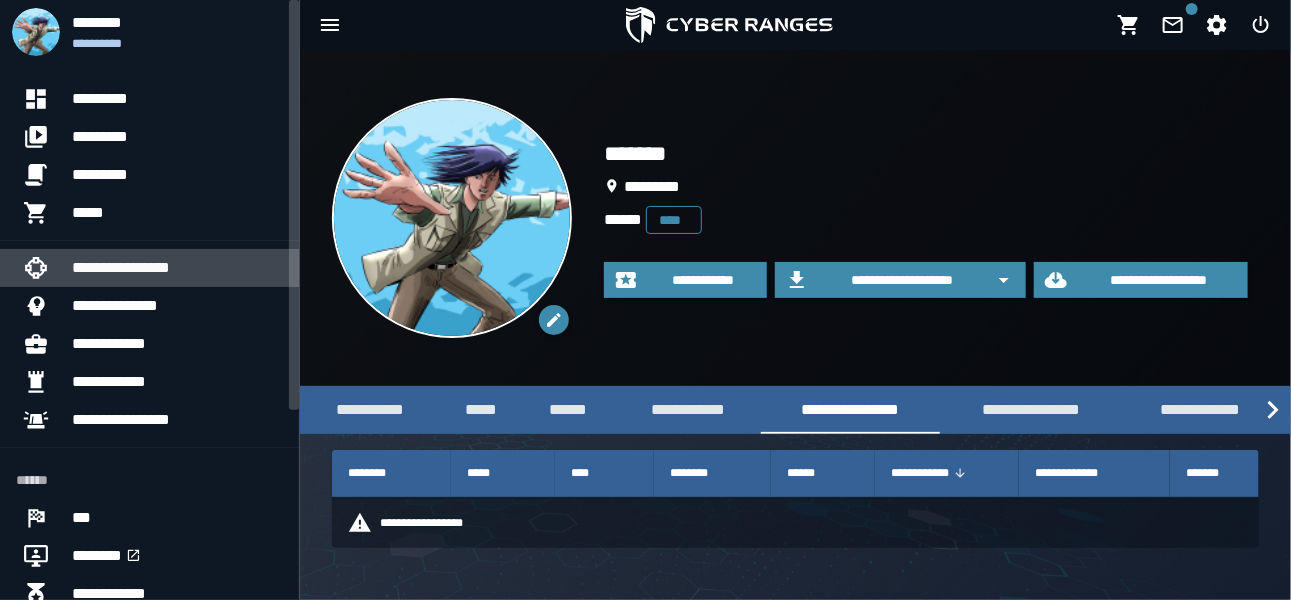 click on "**********" at bounding box center [177, 268] 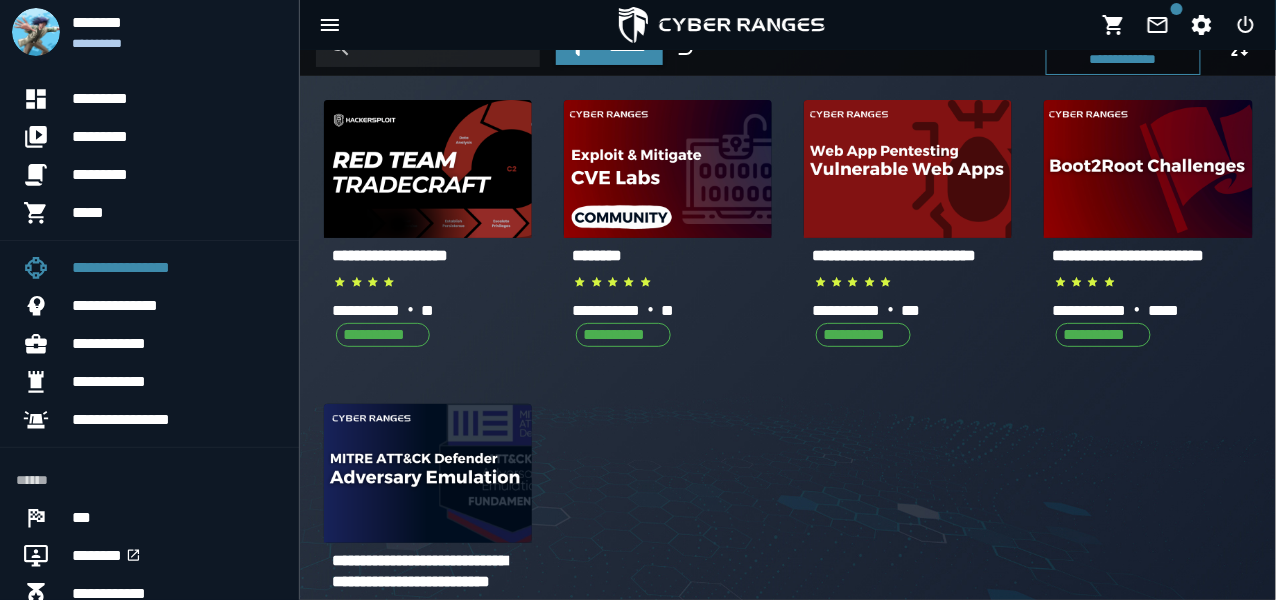 scroll, scrollTop: 0, scrollLeft: 0, axis: both 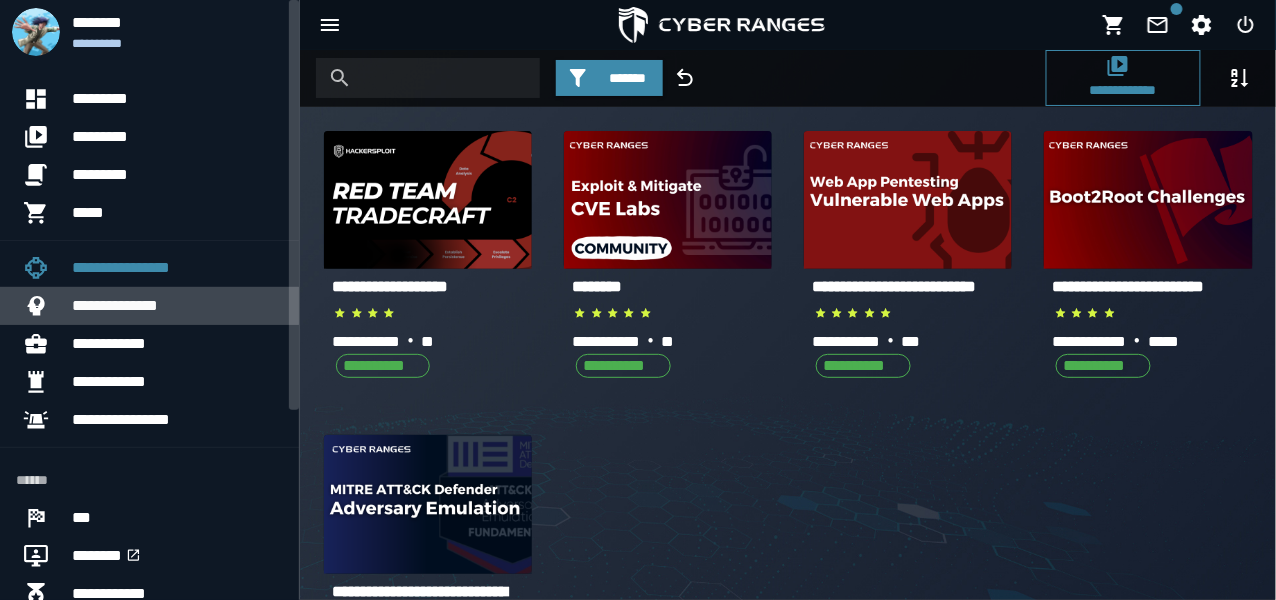 click on "**********" at bounding box center [177, 306] 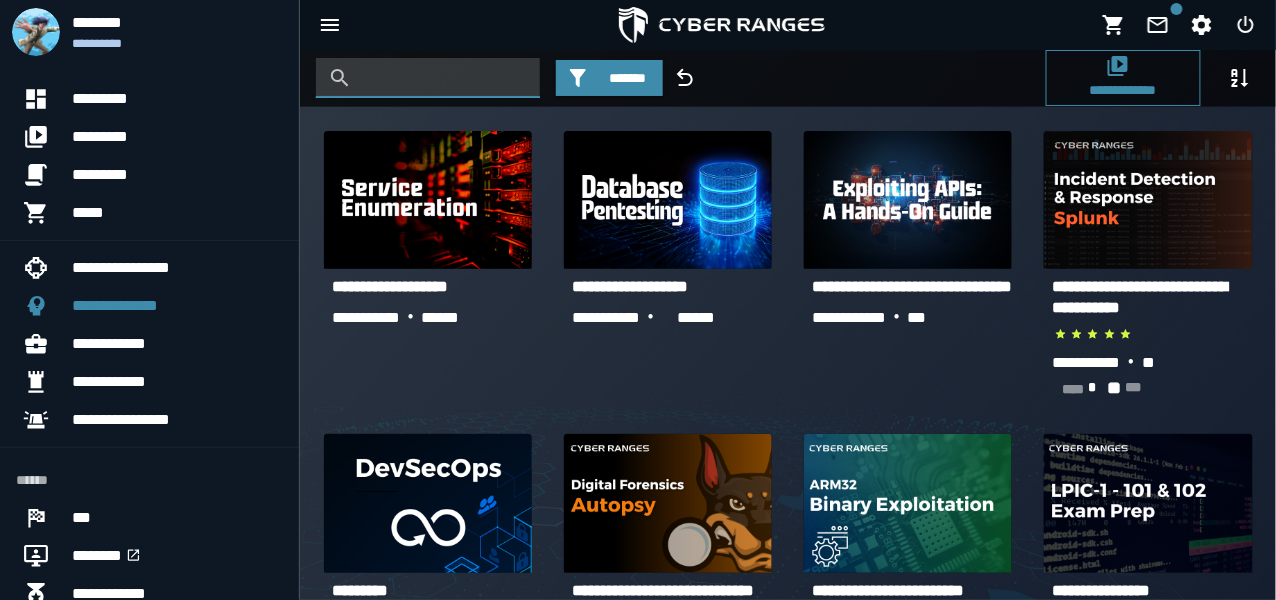click at bounding box center (443, 78) 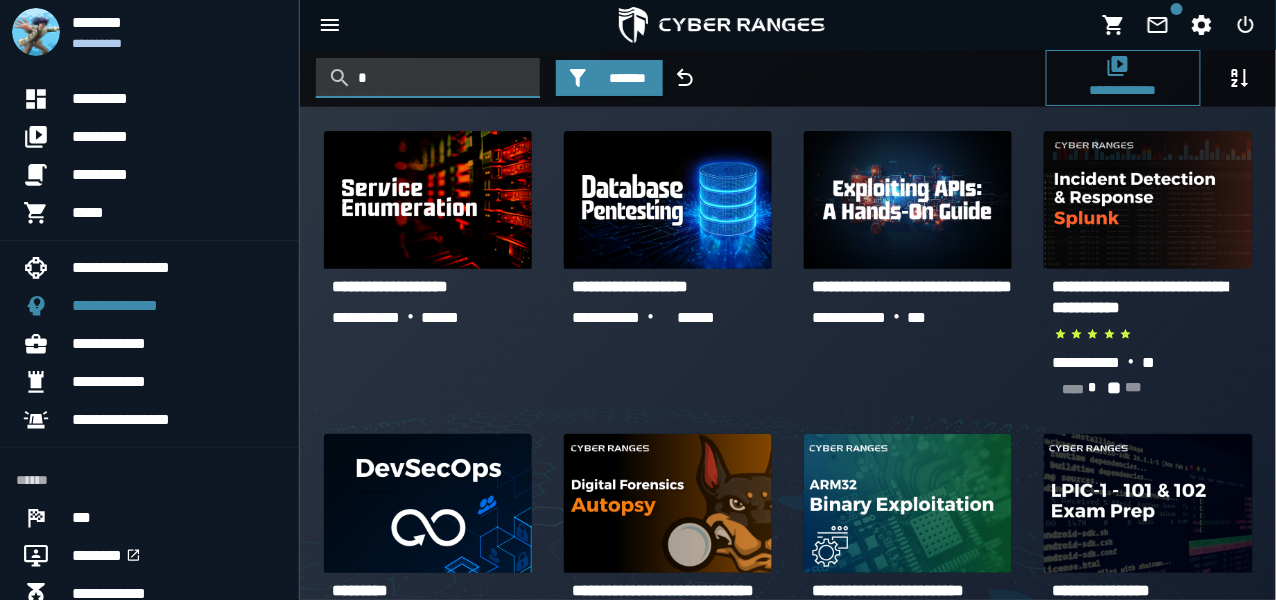 click on "*" at bounding box center (443, 78) 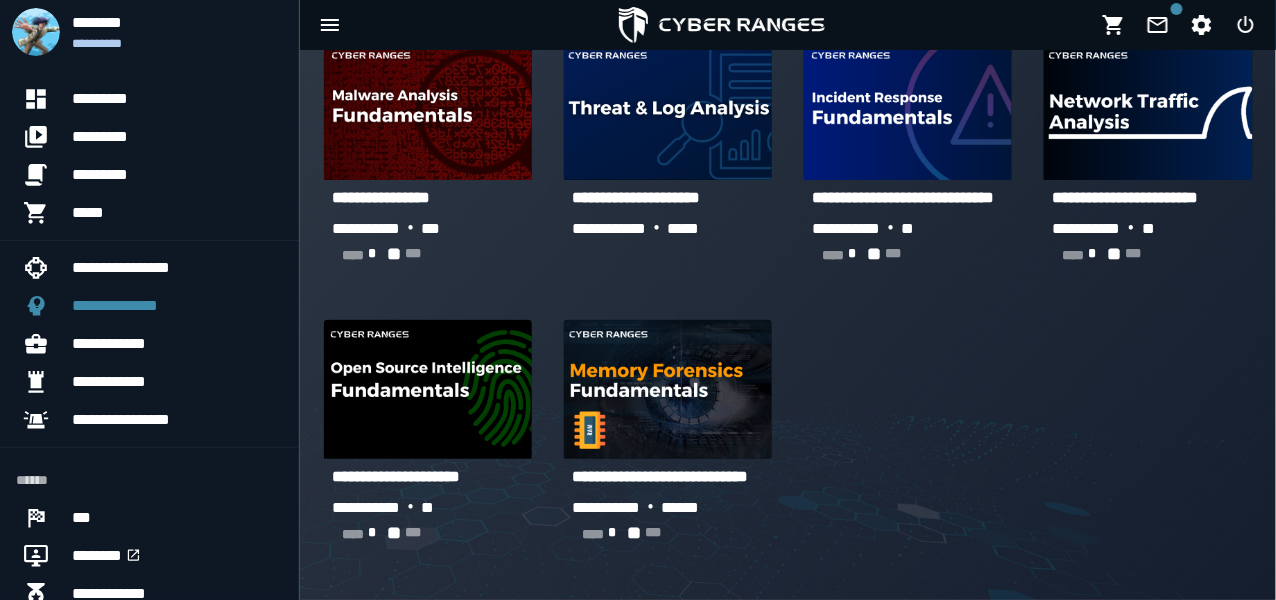 scroll, scrollTop: 399, scrollLeft: 0, axis: vertical 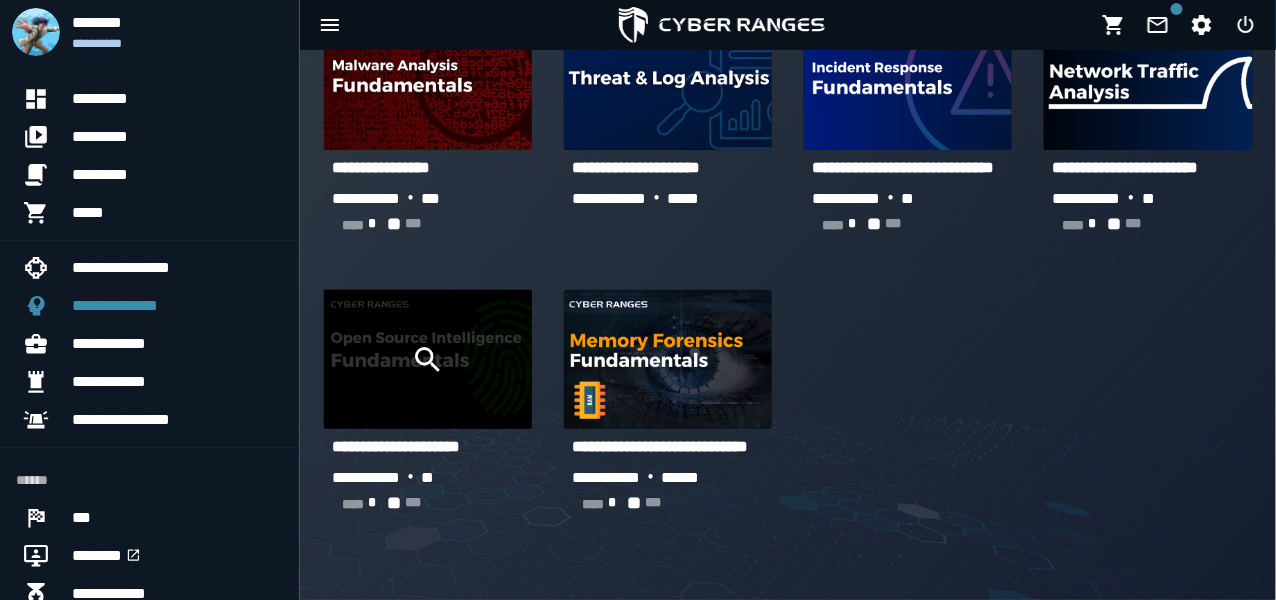 type on "********" 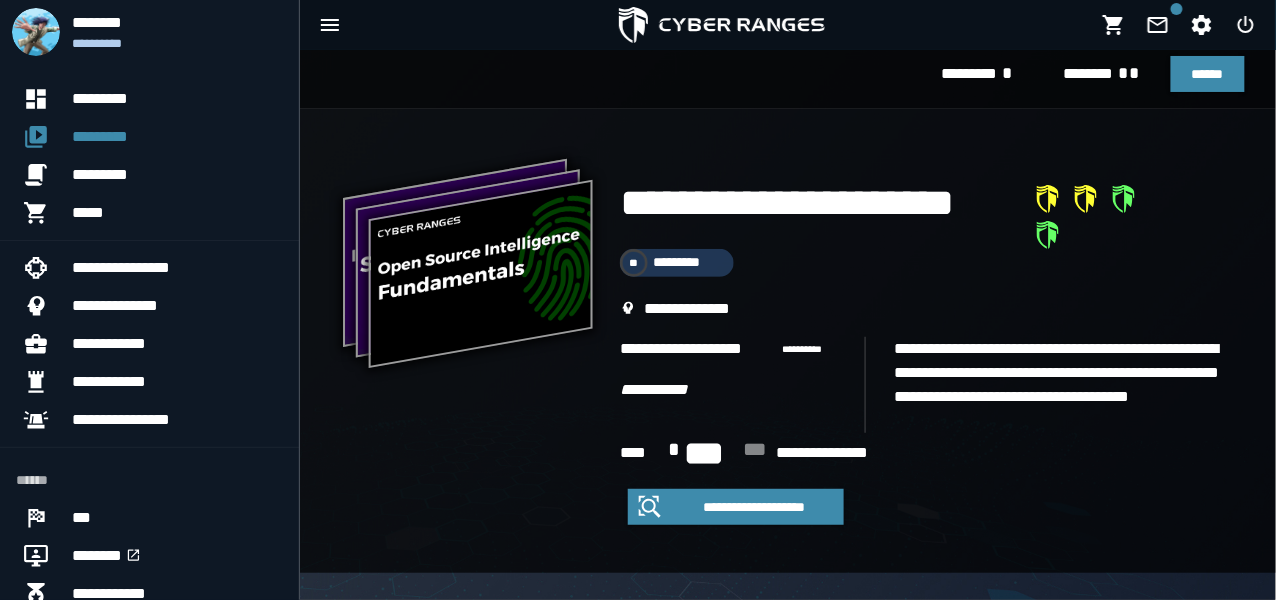 scroll, scrollTop: 0, scrollLeft: 0, axis: both 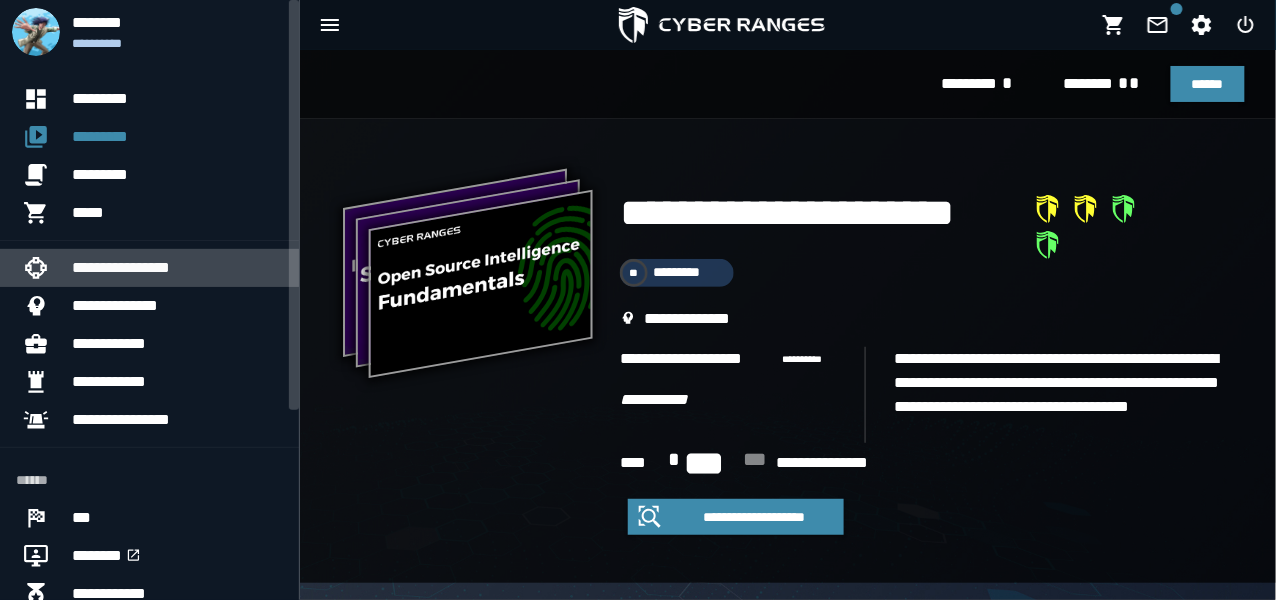 click on "**********" at bounding box center (177, 268) 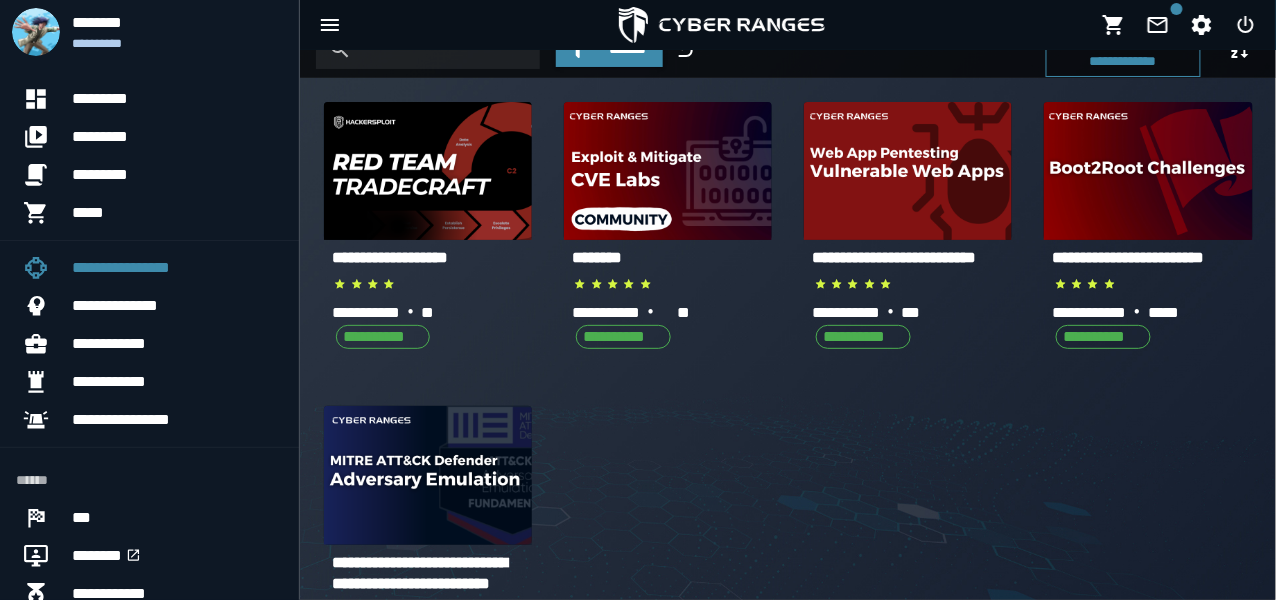 scroll, scrollTop: 0, scrollLeft: 0, axis: both 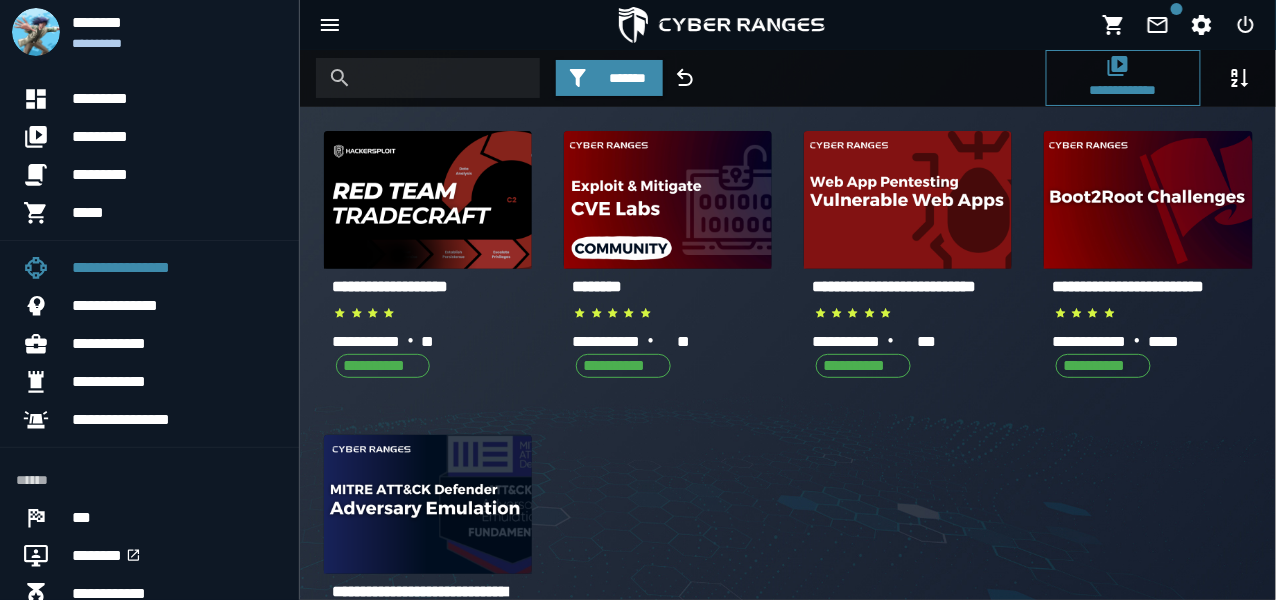 click on "**********" at bounding box center [894, 286] 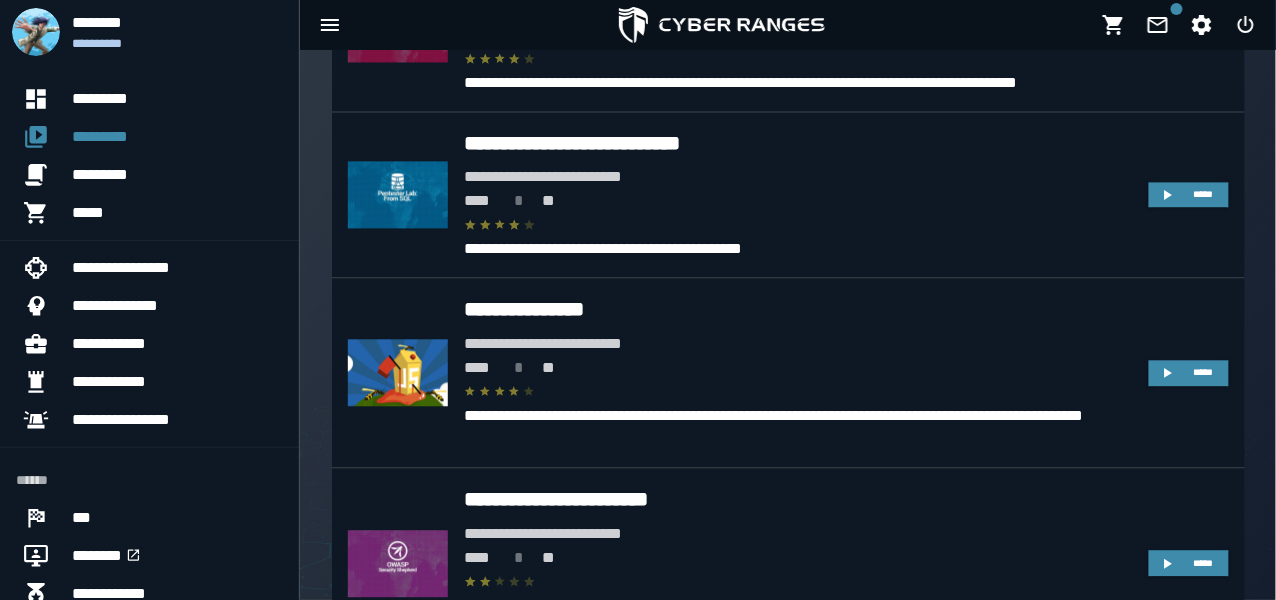 scroll, scrollTop: 998, scrollLeft: 0, axis: vertical 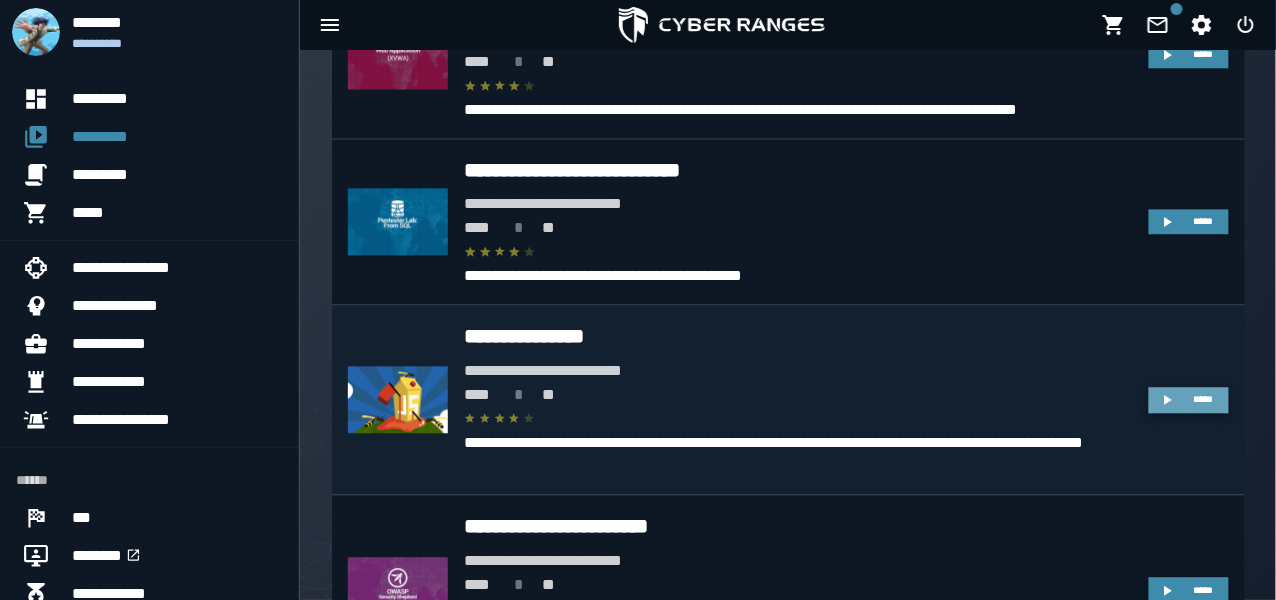 click on "*****" at bounding box center [1188, 401] 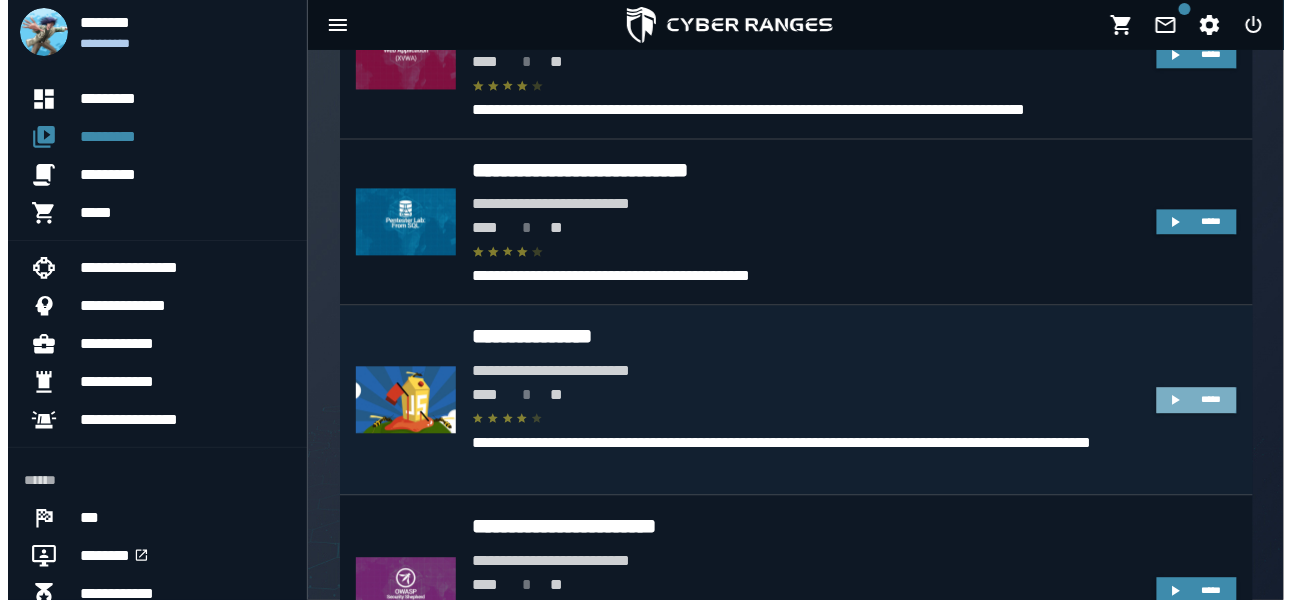 scroll, scrollTop: 0, scrollLeft: 0, axis: both 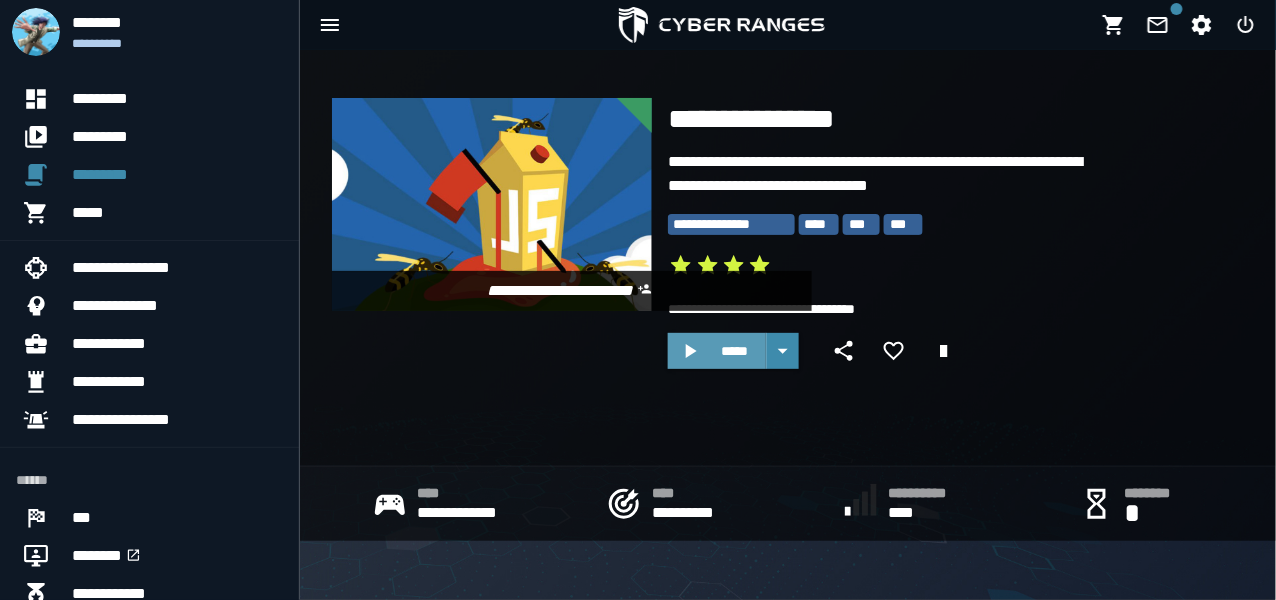 click on "*****" at bounding box center [735, 351] 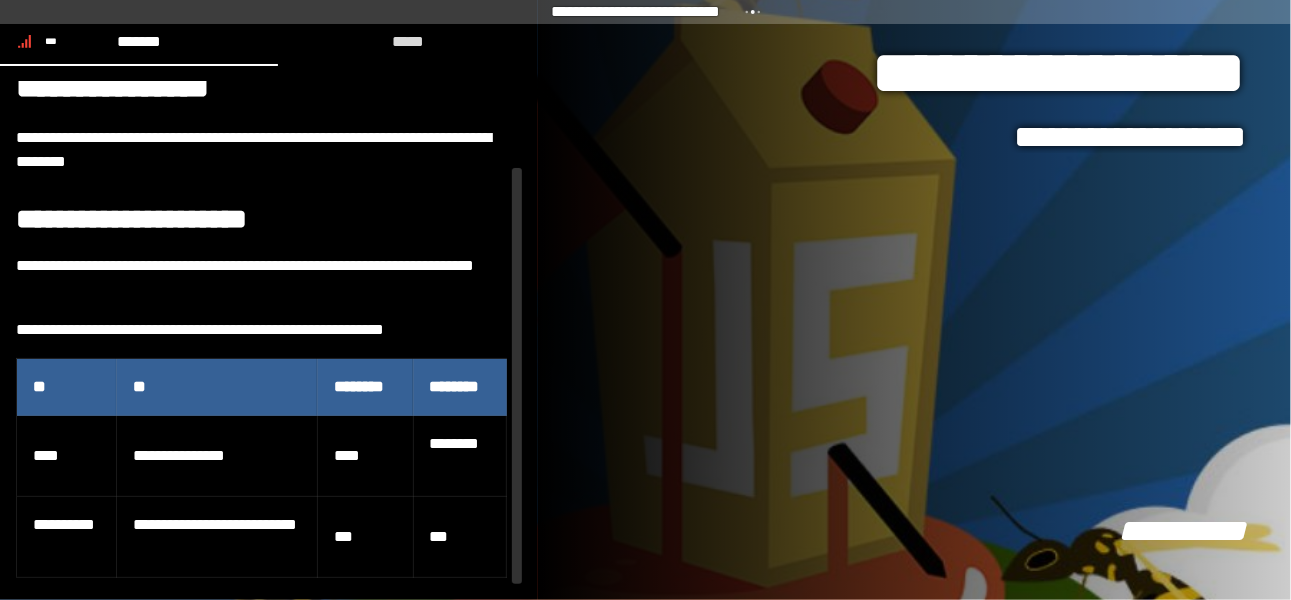 scroll, scrollTop: 0, scrollLeft: 0, axis: both 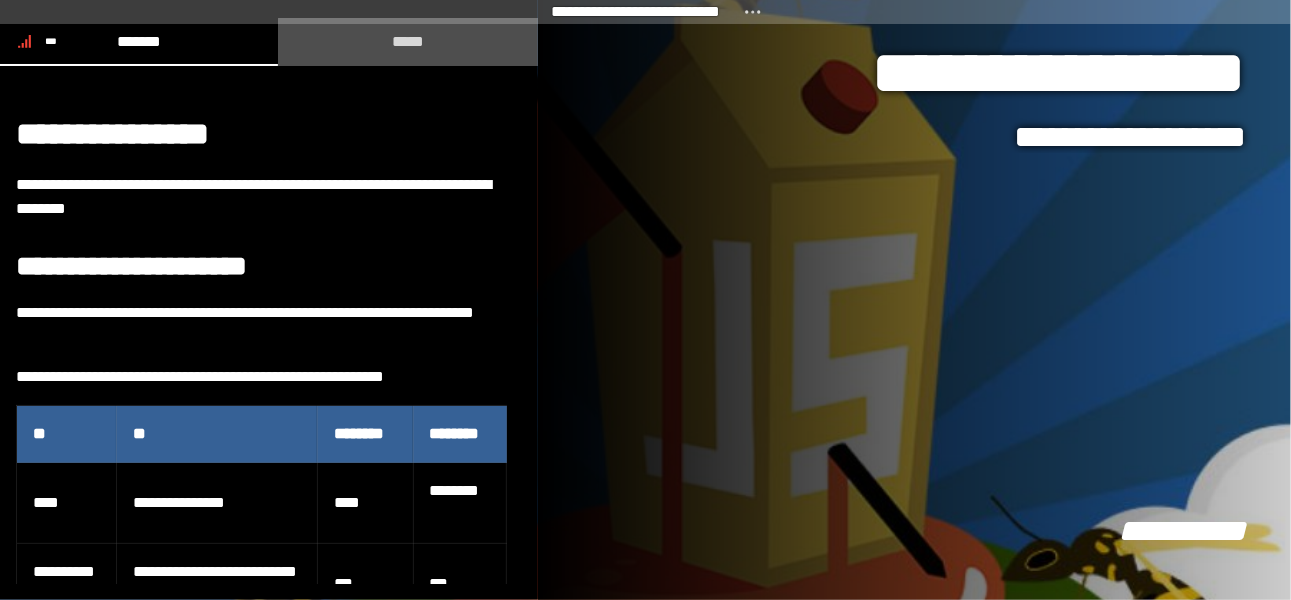 click on "*****" at bounding box center [408, 41] 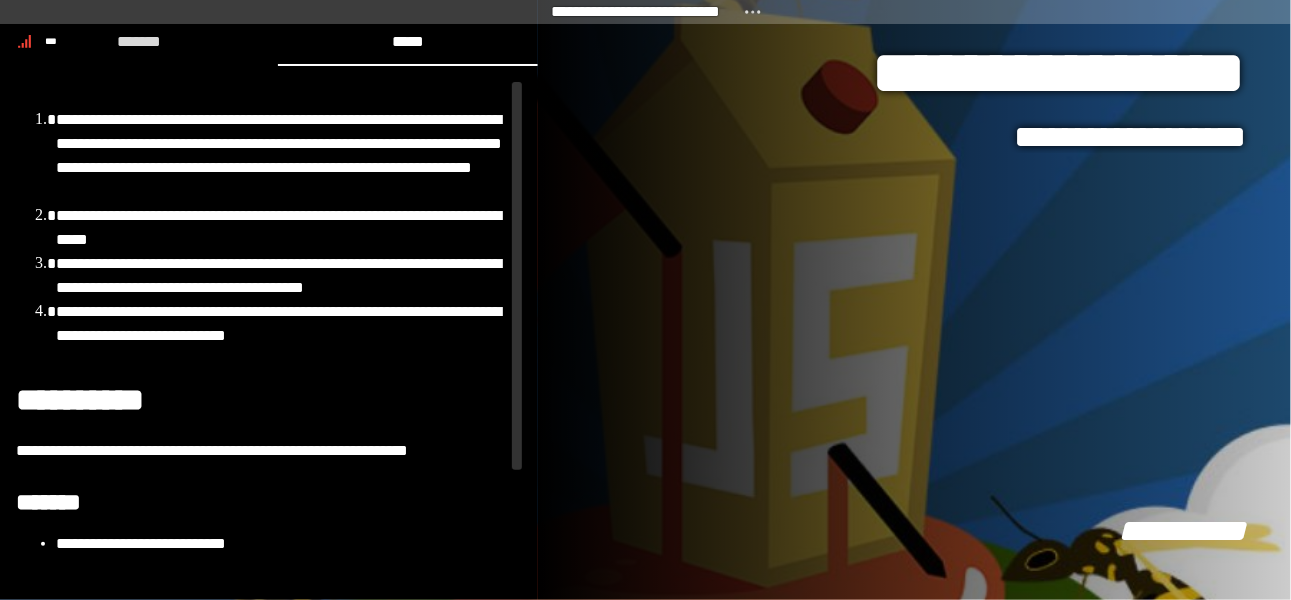 scroll, scrollTop: 0, scrollLeft: 0, axis: both 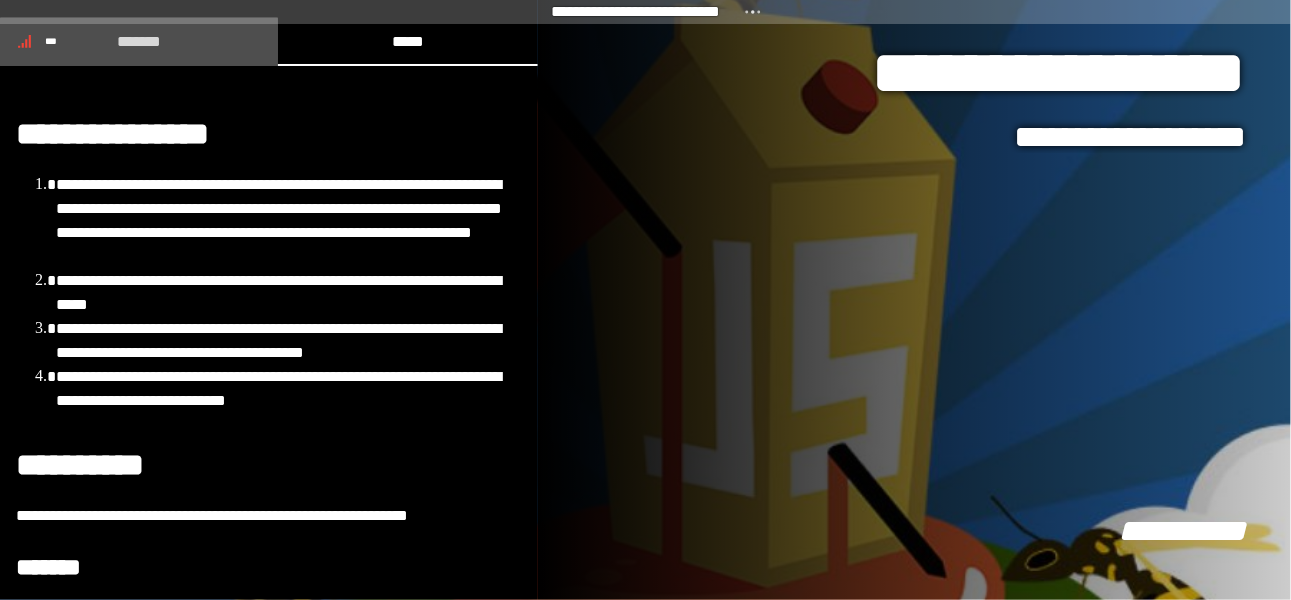 click on "*******" at bounding box center (138, 41) 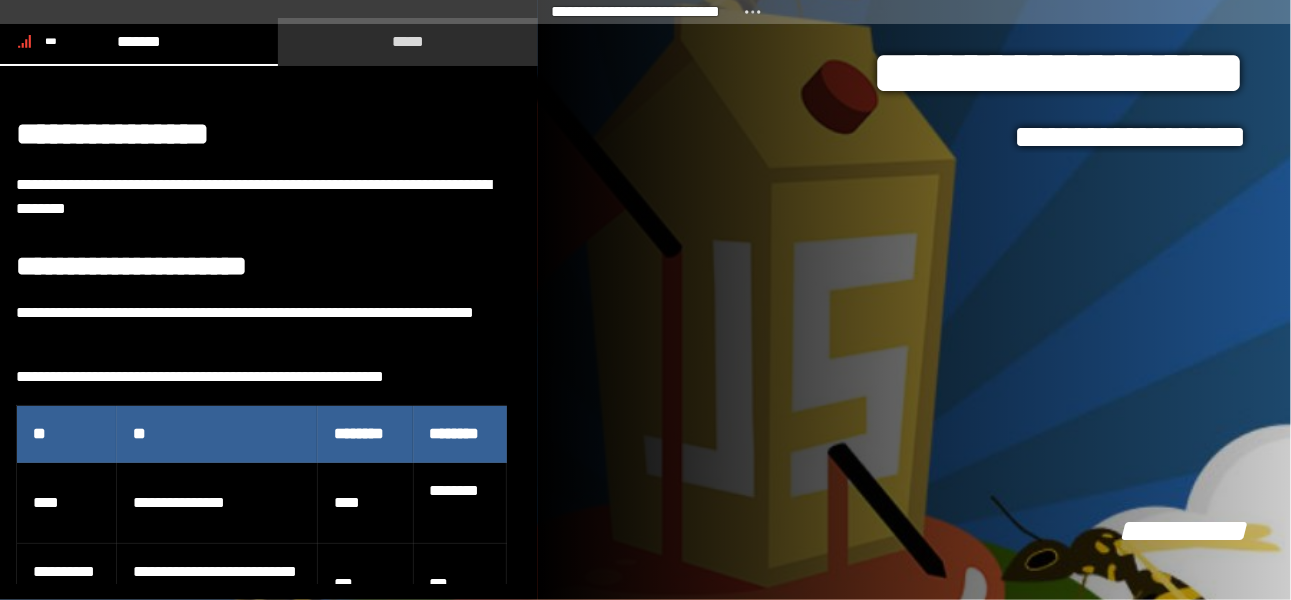 click on "*****" at bounding box center (408, 41) 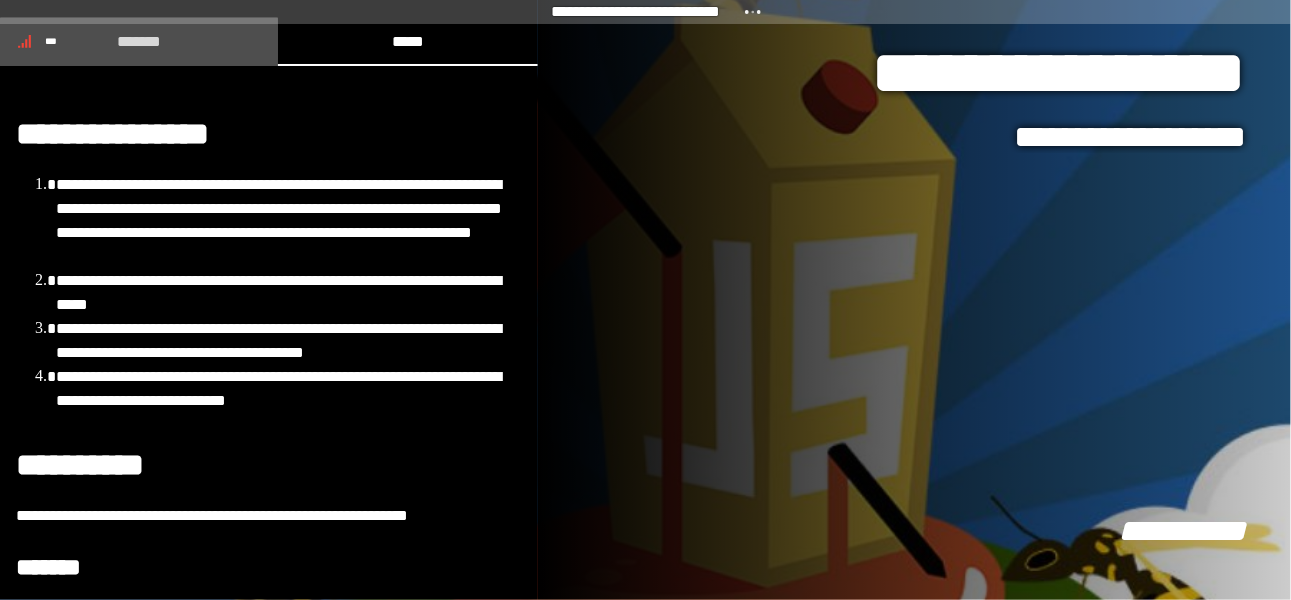 click on "*******" 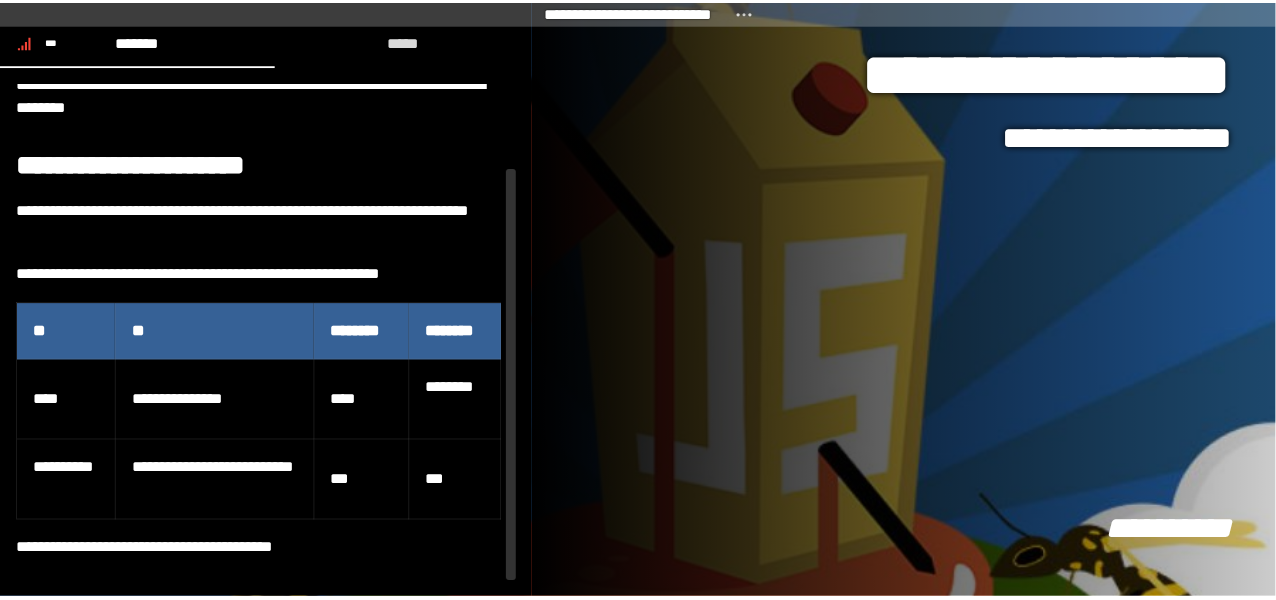 scroll, scrollTop: 104, scrollLeft: 0, axis: vertical 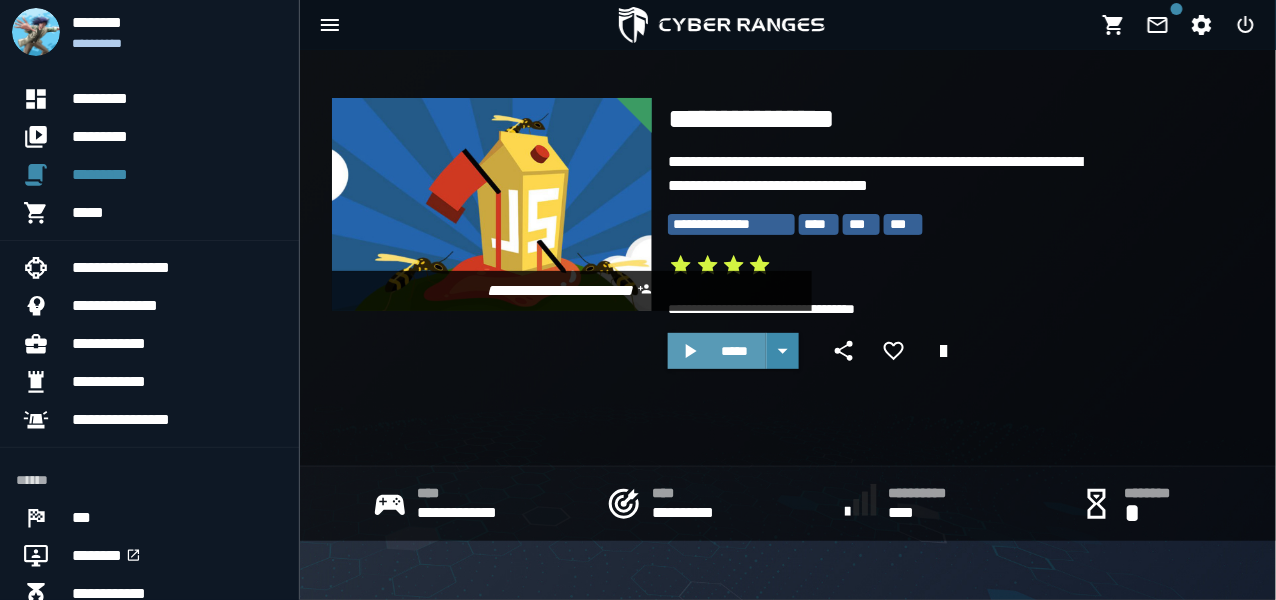 click on "*****" at bounding box center (735, 351) 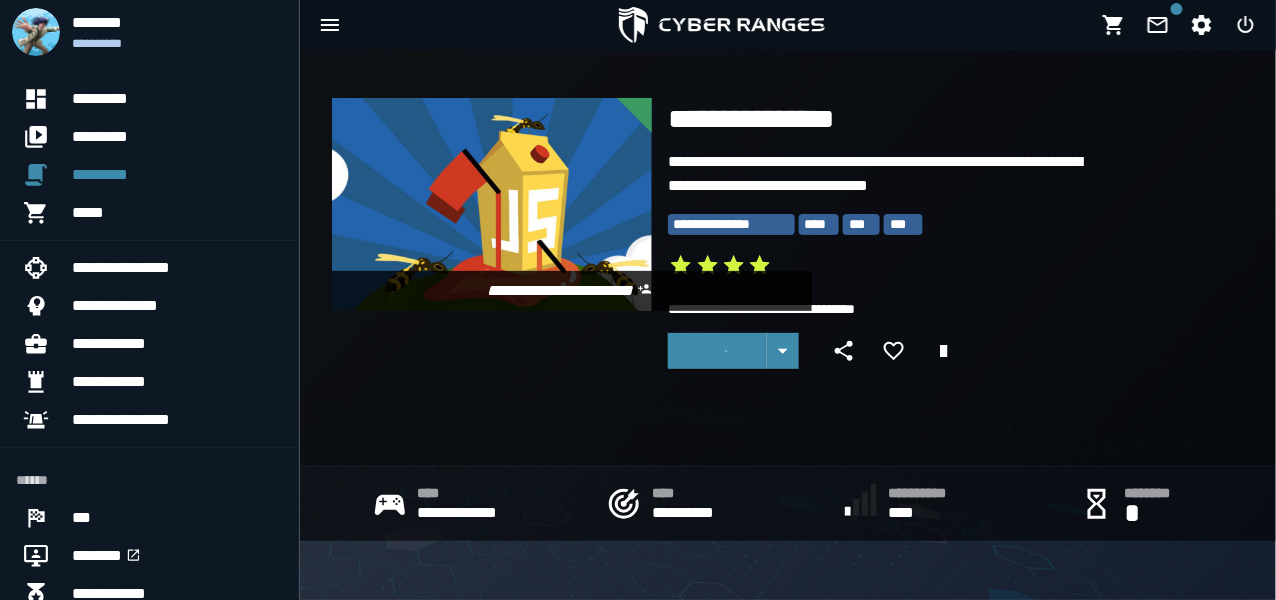 click 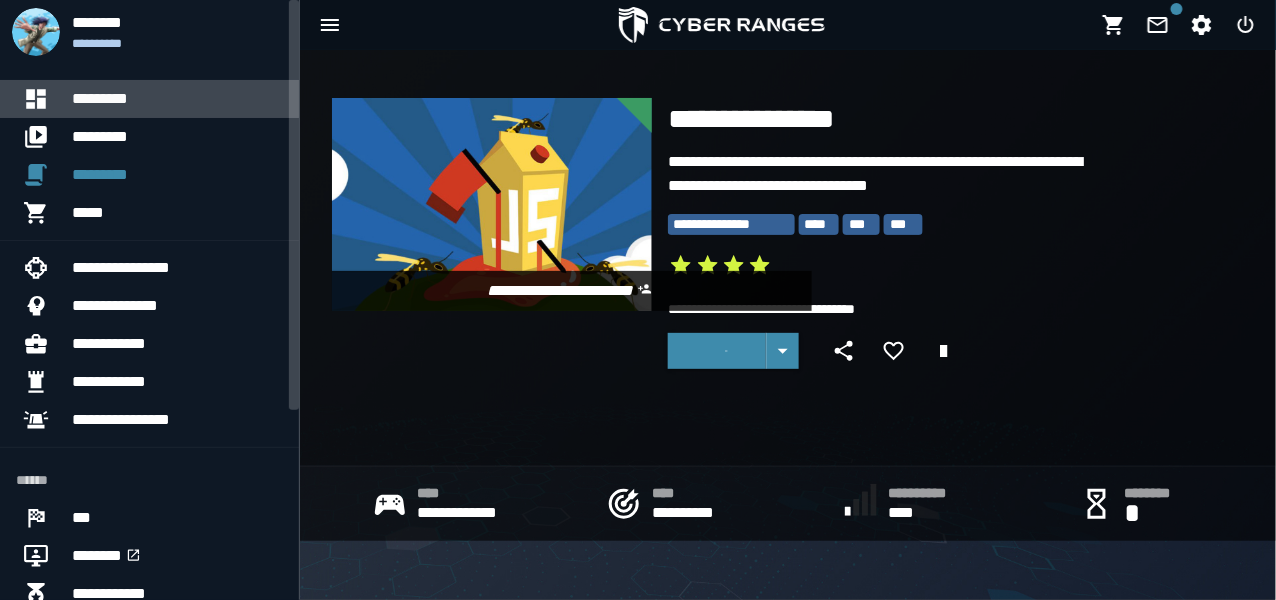 click on "*********" at bounding box center (177, 99) 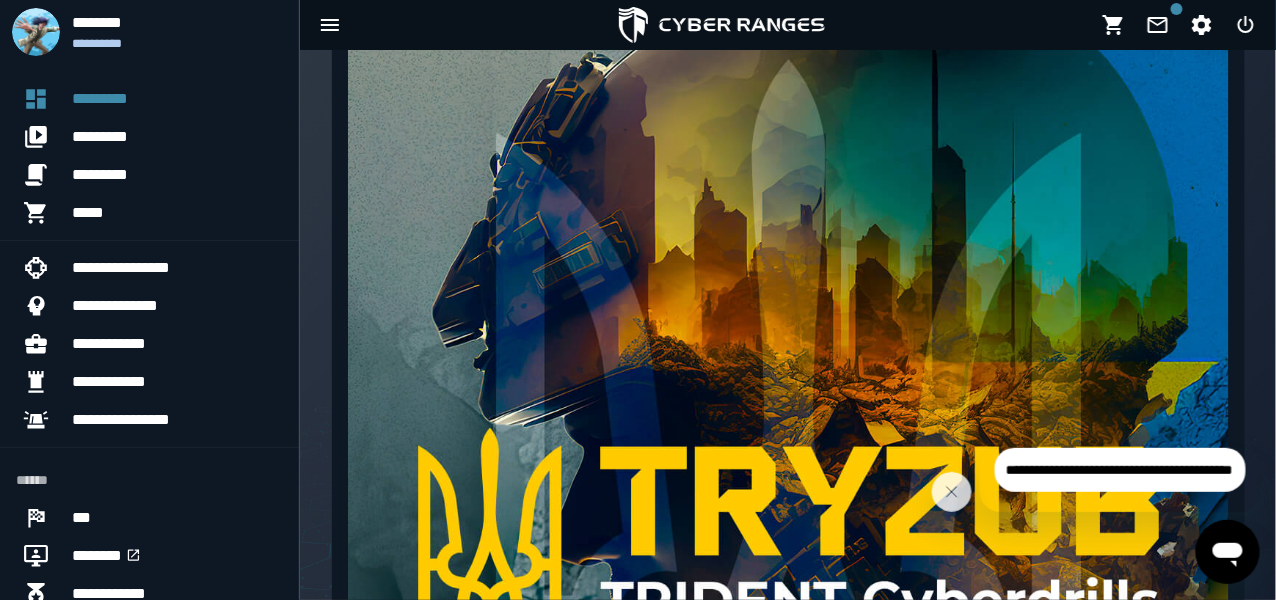 scroll, scrollTop: 500, scrollLeft: 0, axis: vertical 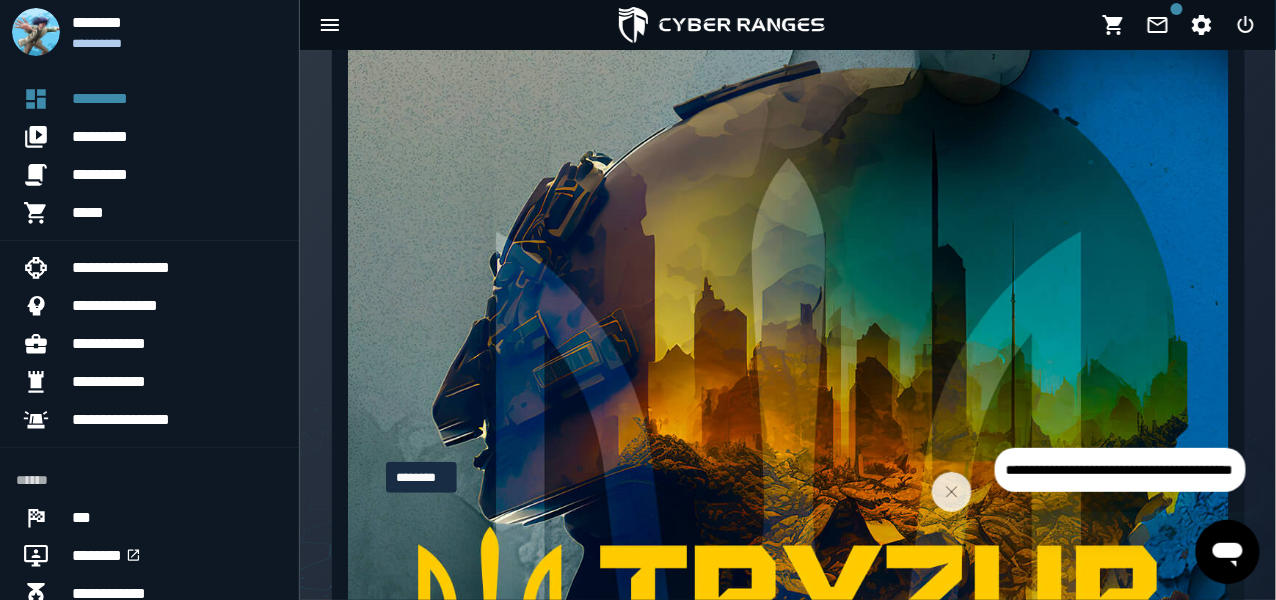 click at bounding box center [421, 1443] 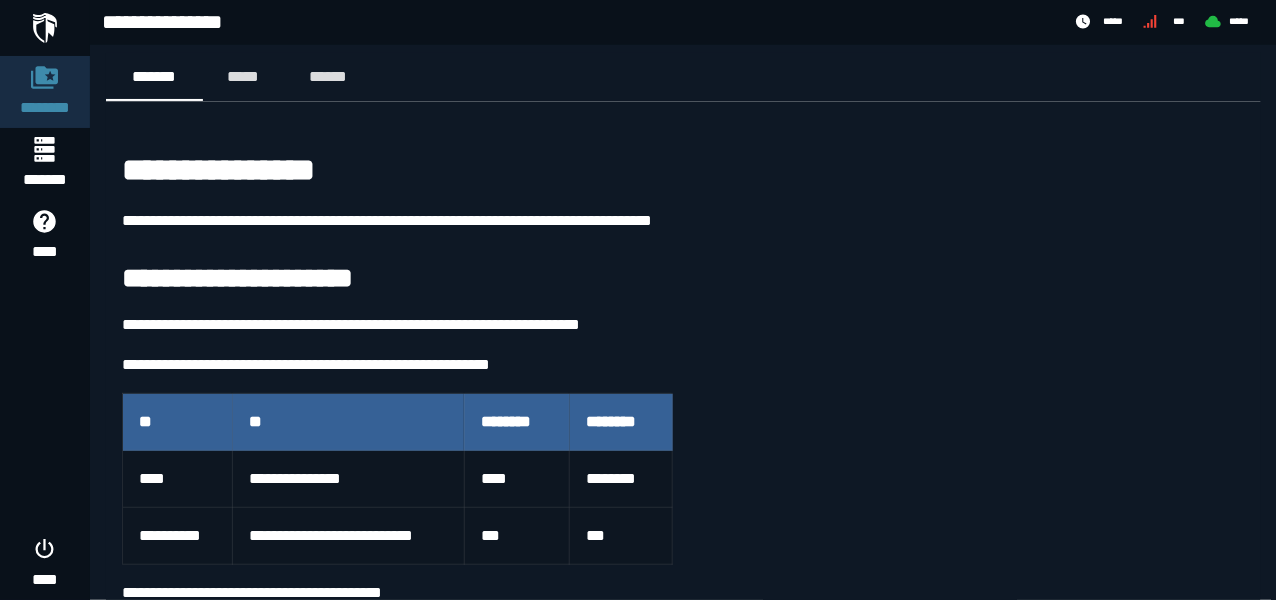 scroll, scrollTop: 0, scrollLeft: 0, axis: both 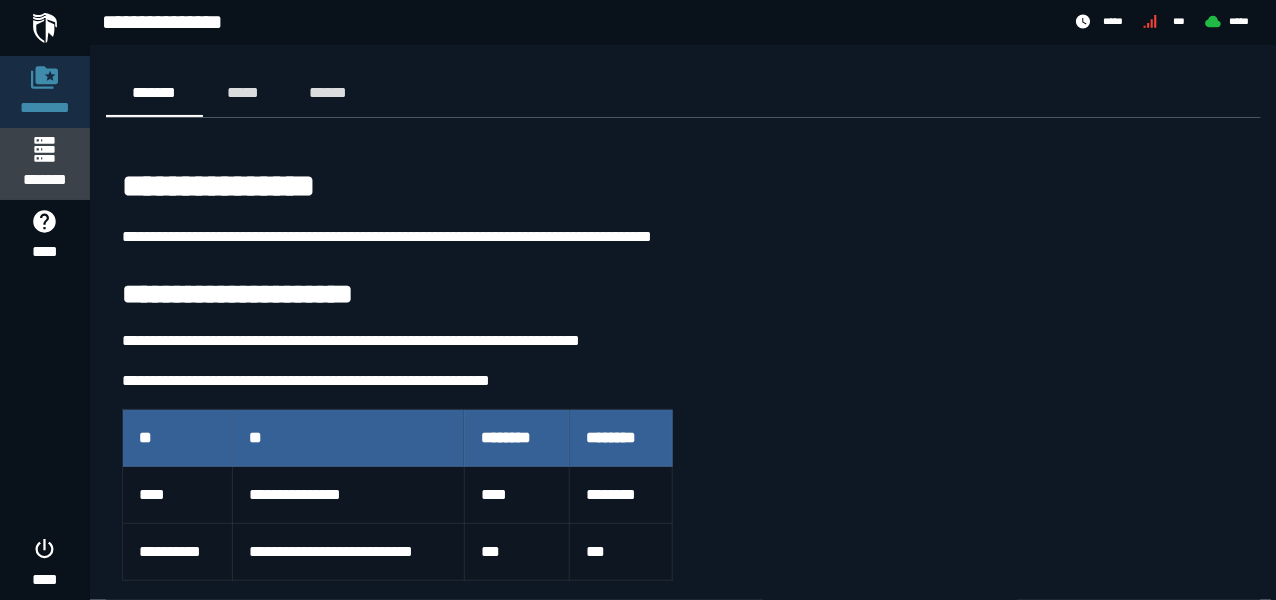 click 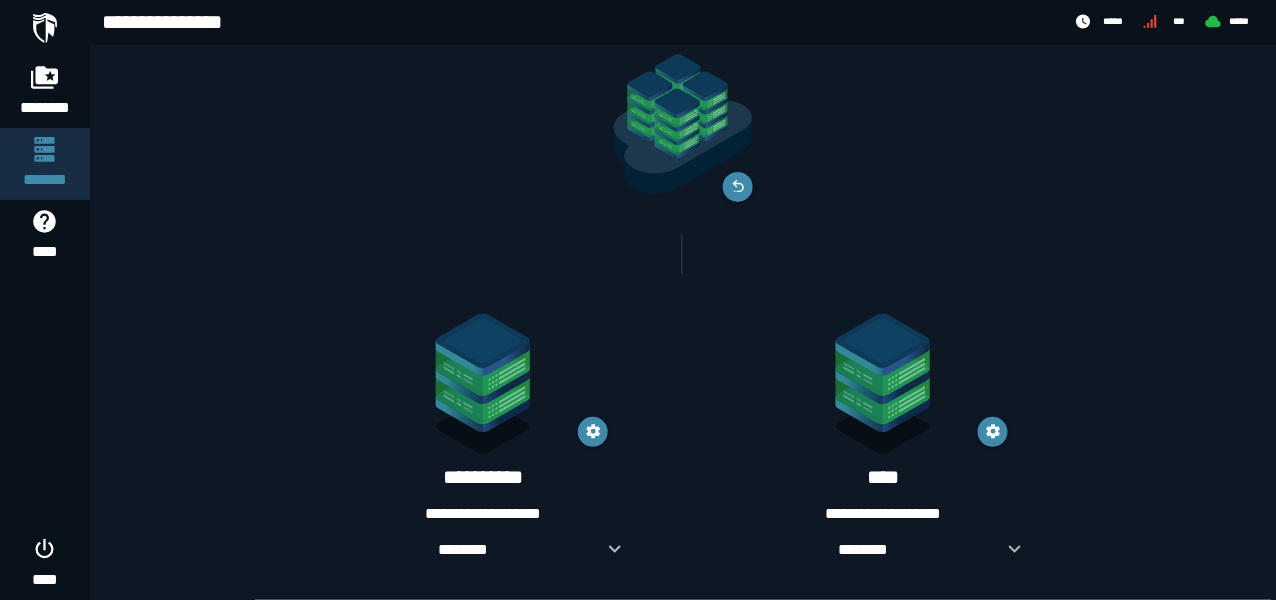 scroll, scrollTop: 90, scrollLeft: 0, axis: vertical 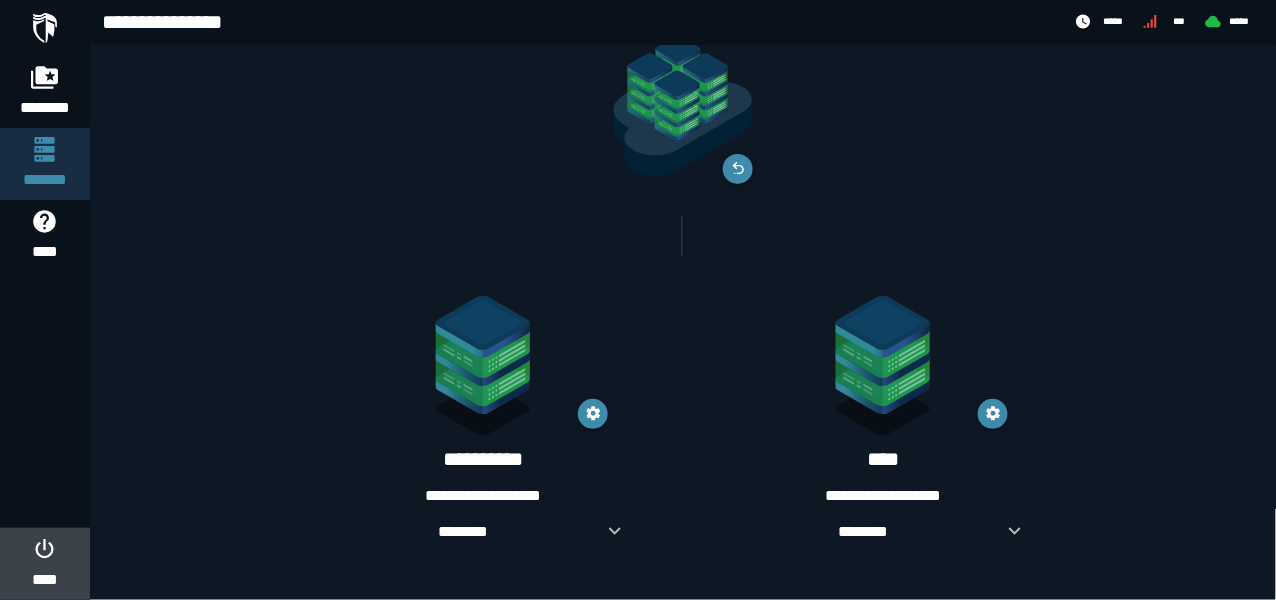 click 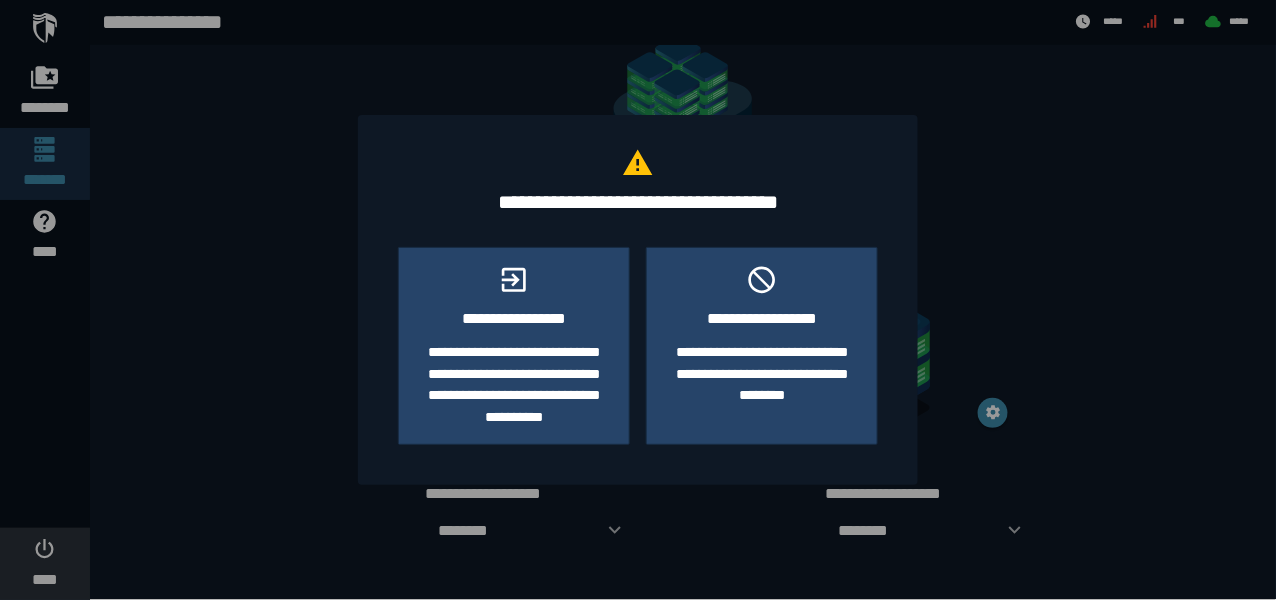 scroll, scrollTop: 0, scrollLeft: 0, axis: both 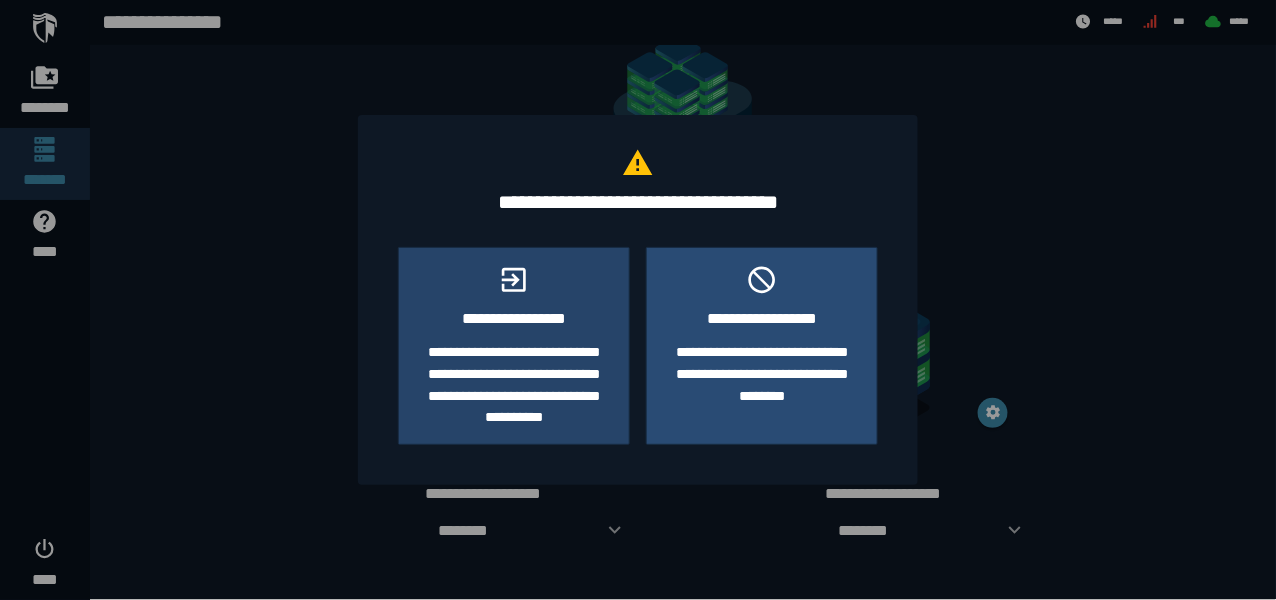 click on "**********" 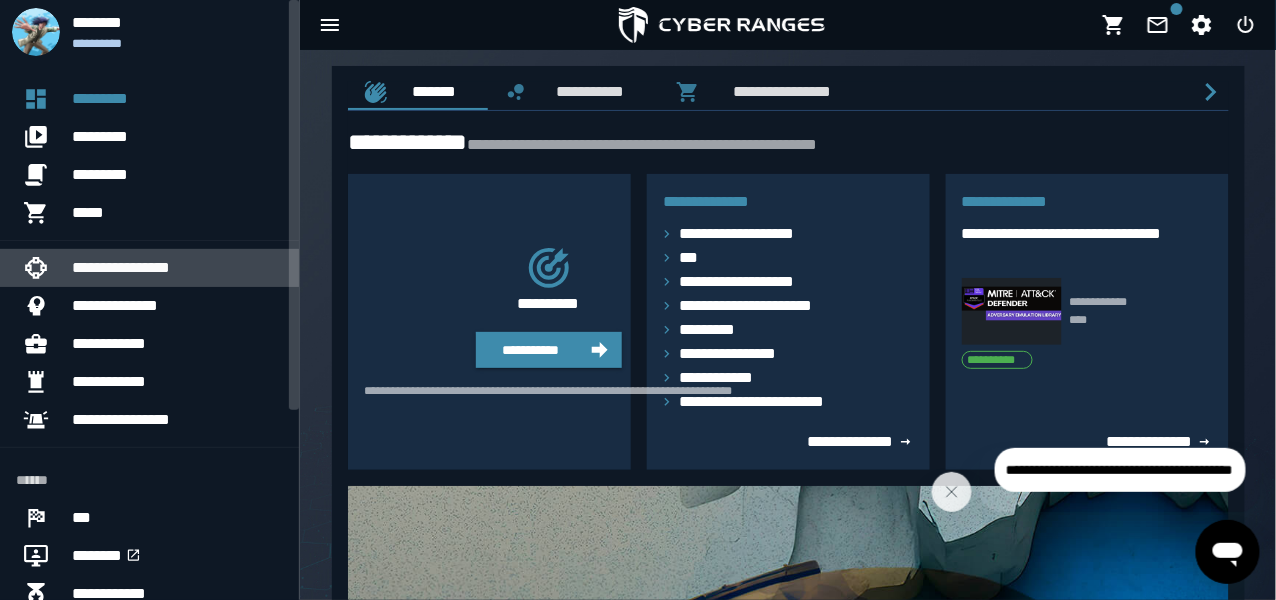 click on "**********" at bounding box center (177, 268) 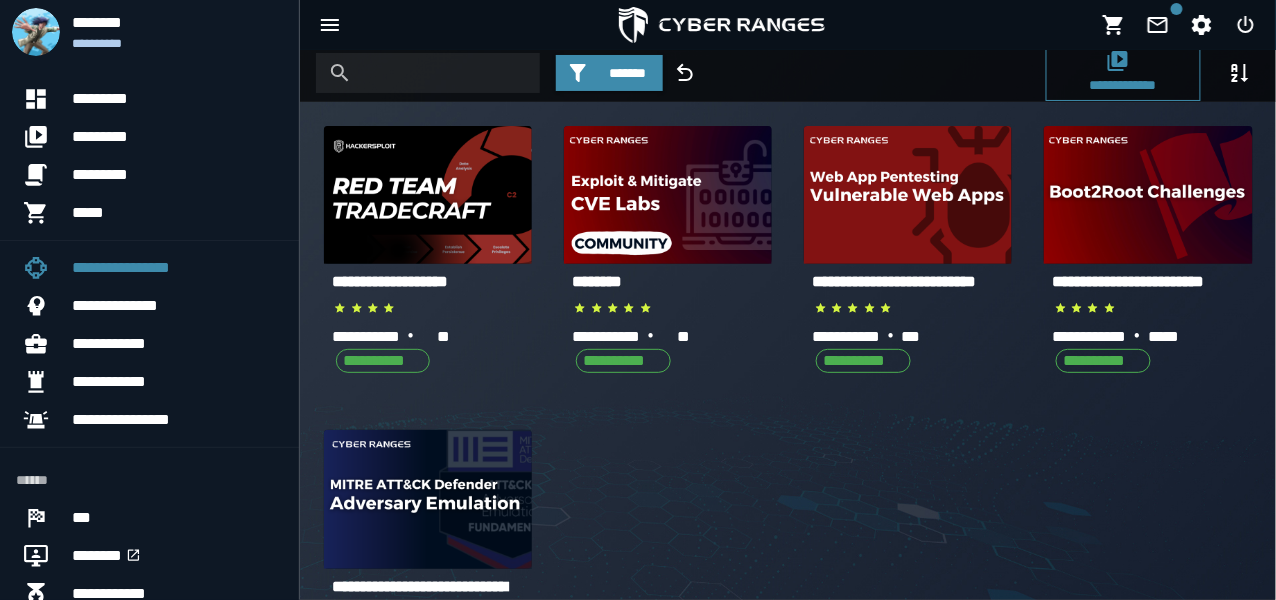 scroll, scrollTop: 0, scrollLeft: 0, axis: both 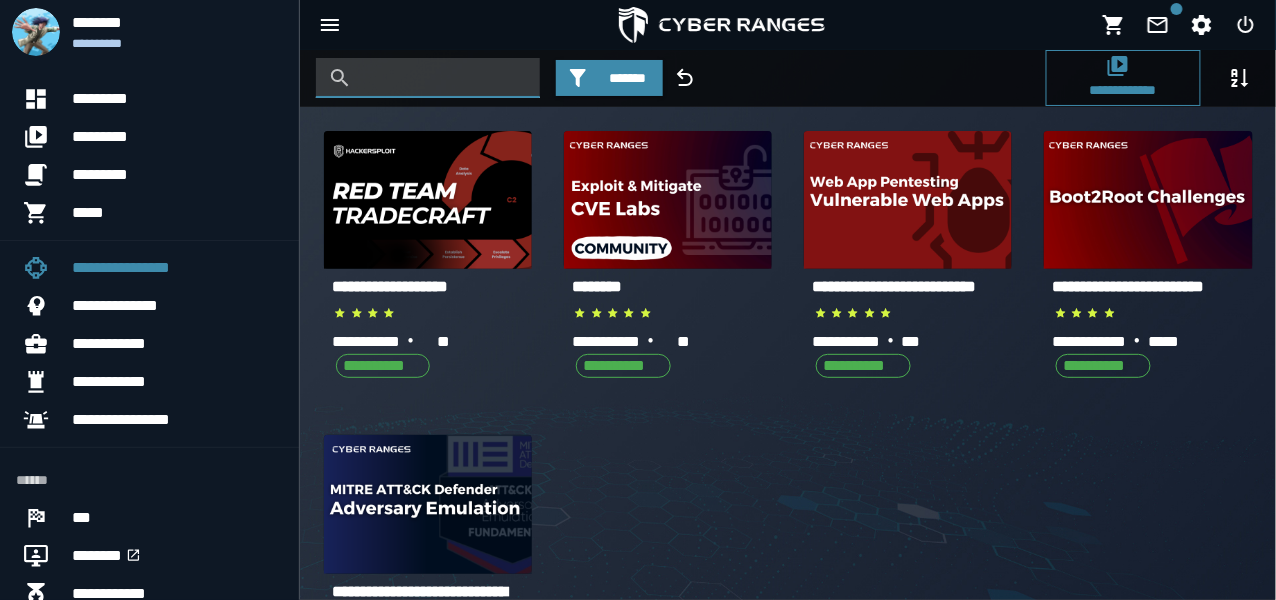 click at bounding box center (443, 78) 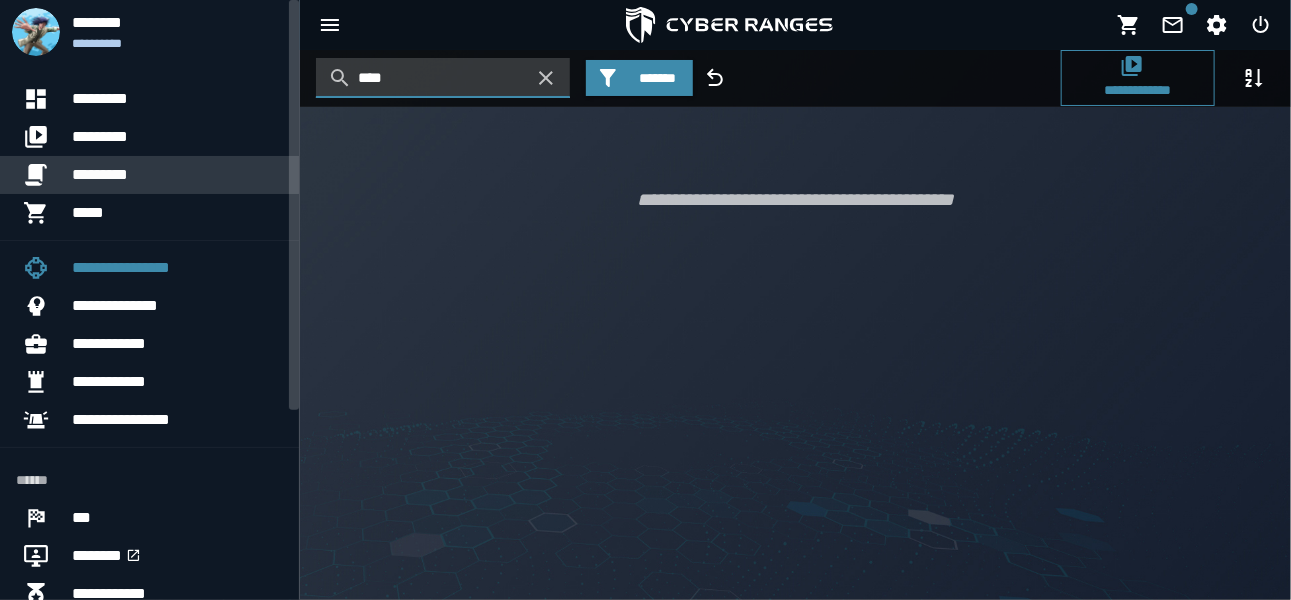 type on "****" 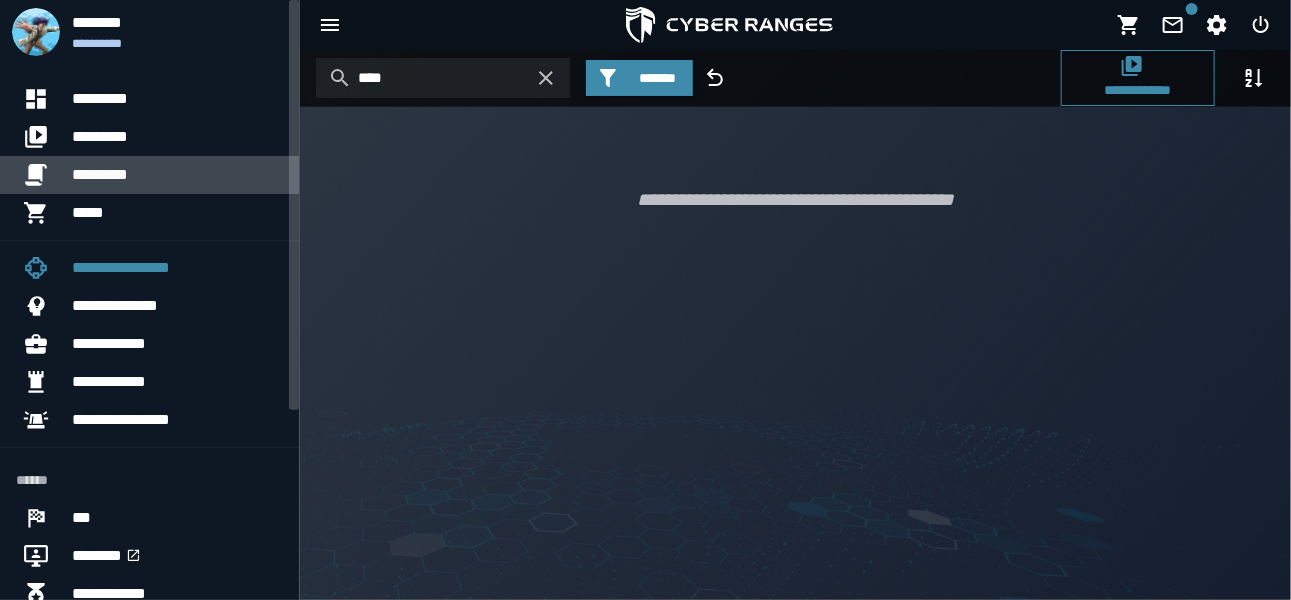 click on "*********" at bounding box center (177, 175) 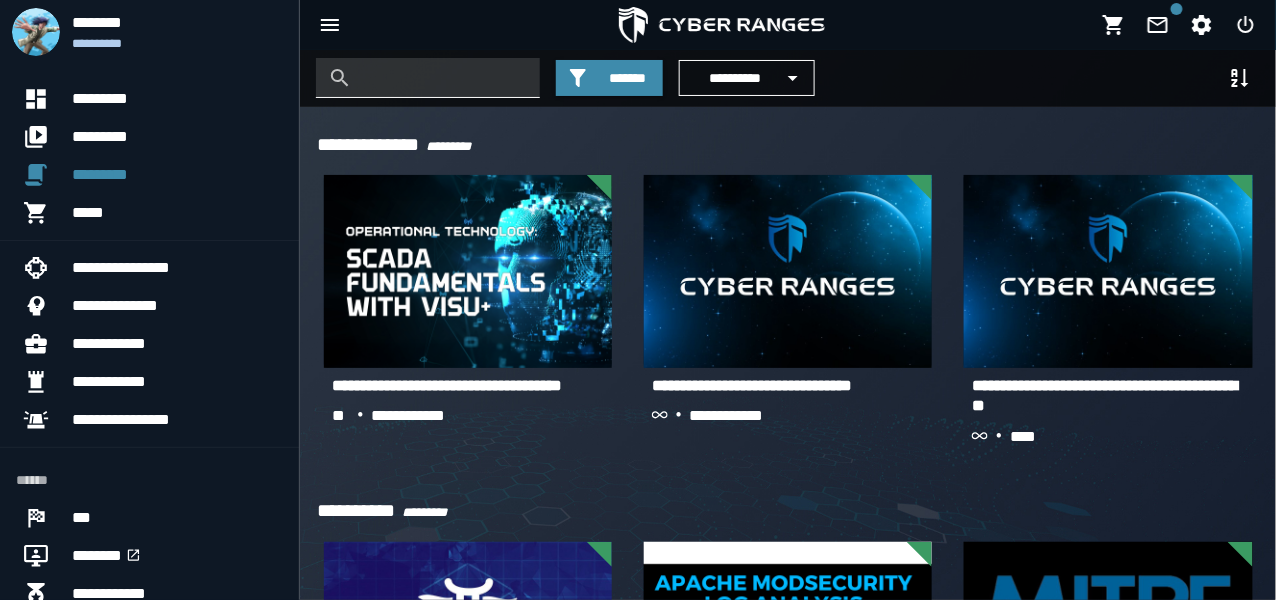 click at bounding box center [443, 78] 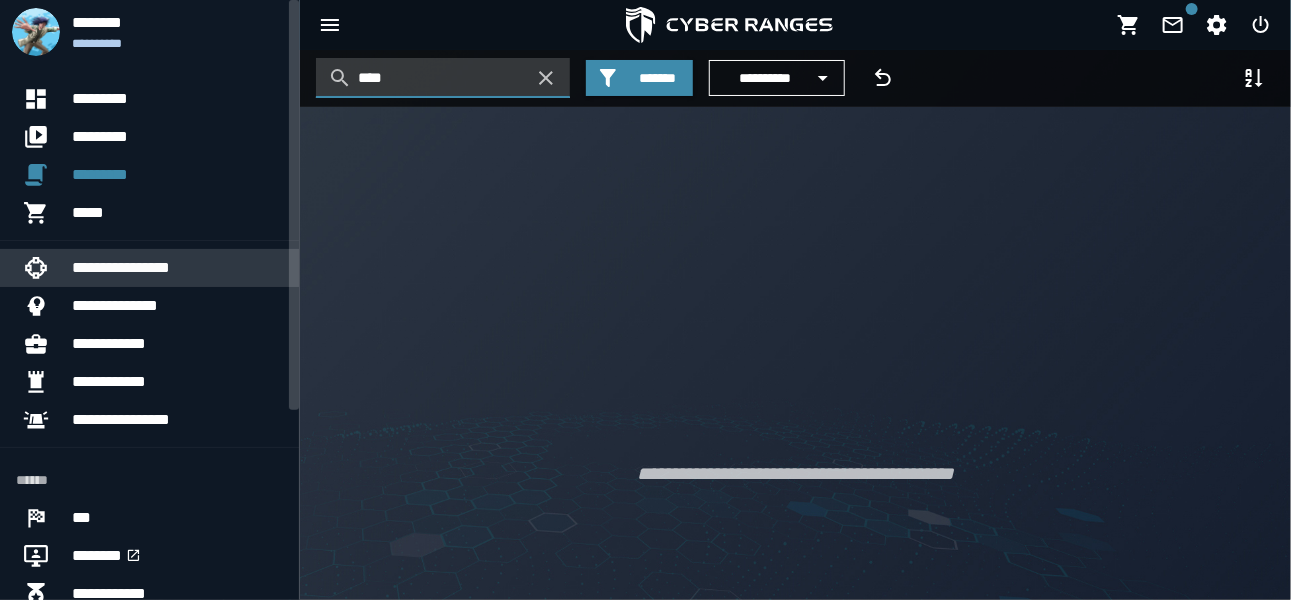 type on "****" 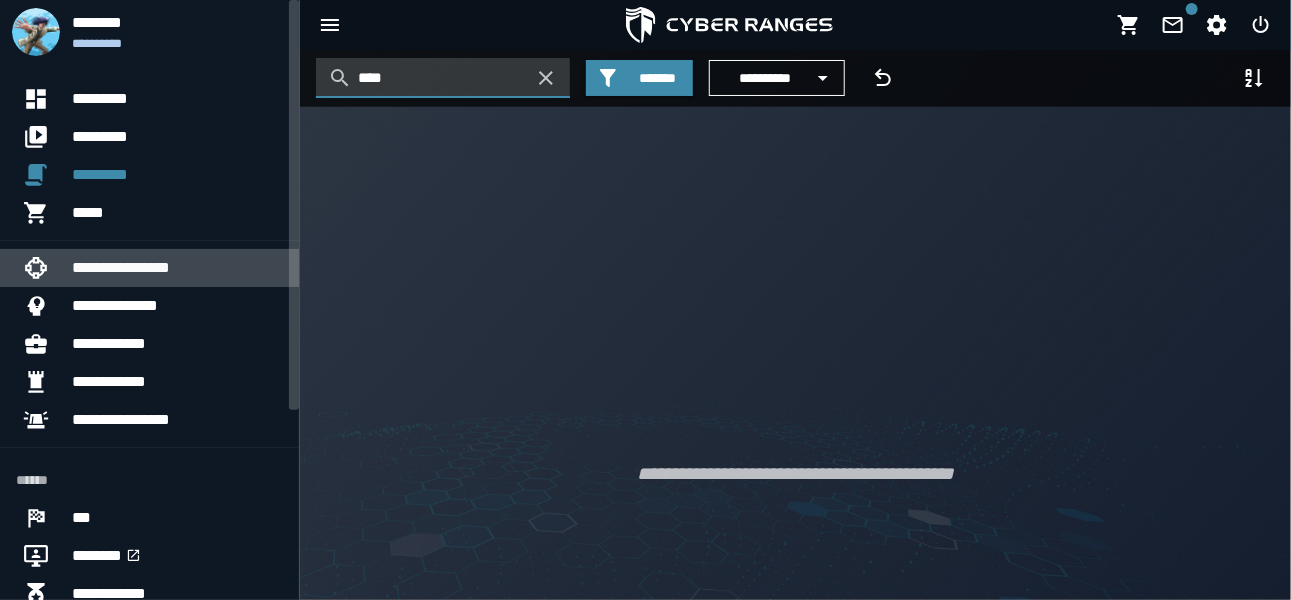click on "**********" at bounding box center [177, 268] 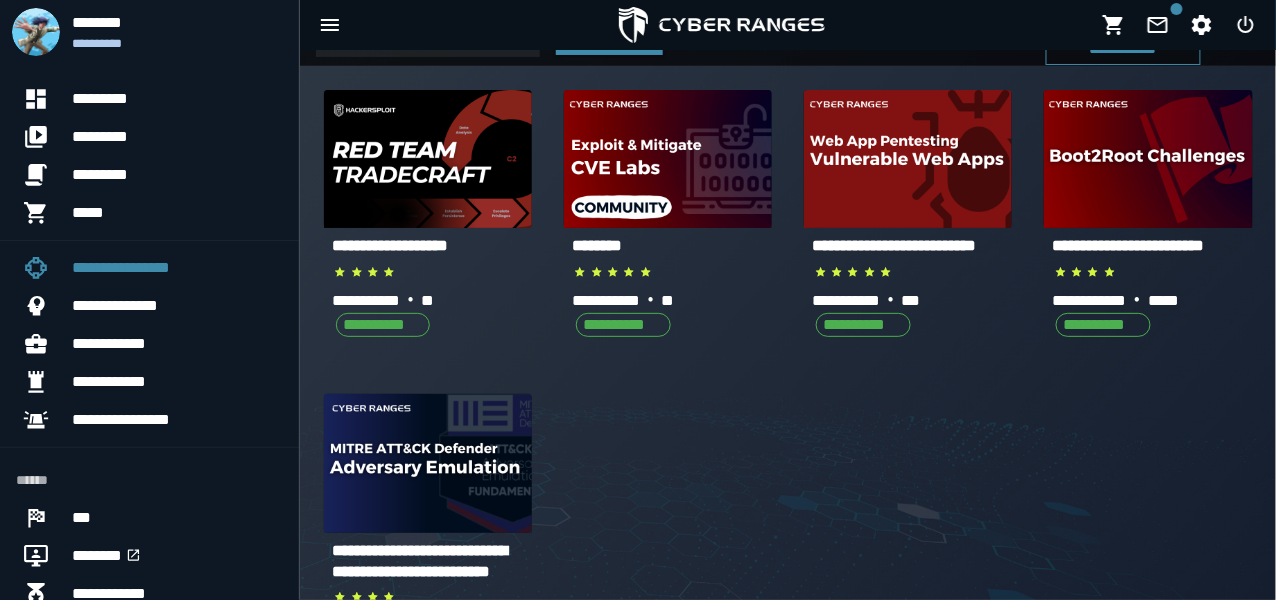 scroll, scrollTop: 0, scrollLeft: 0, axis: both 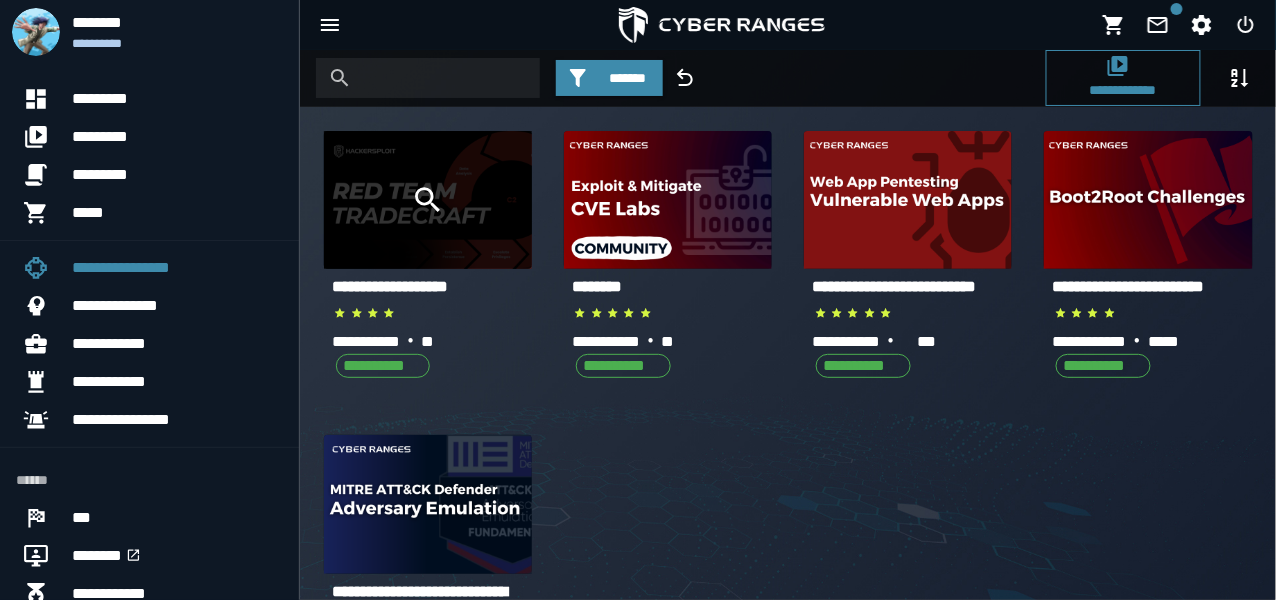 click 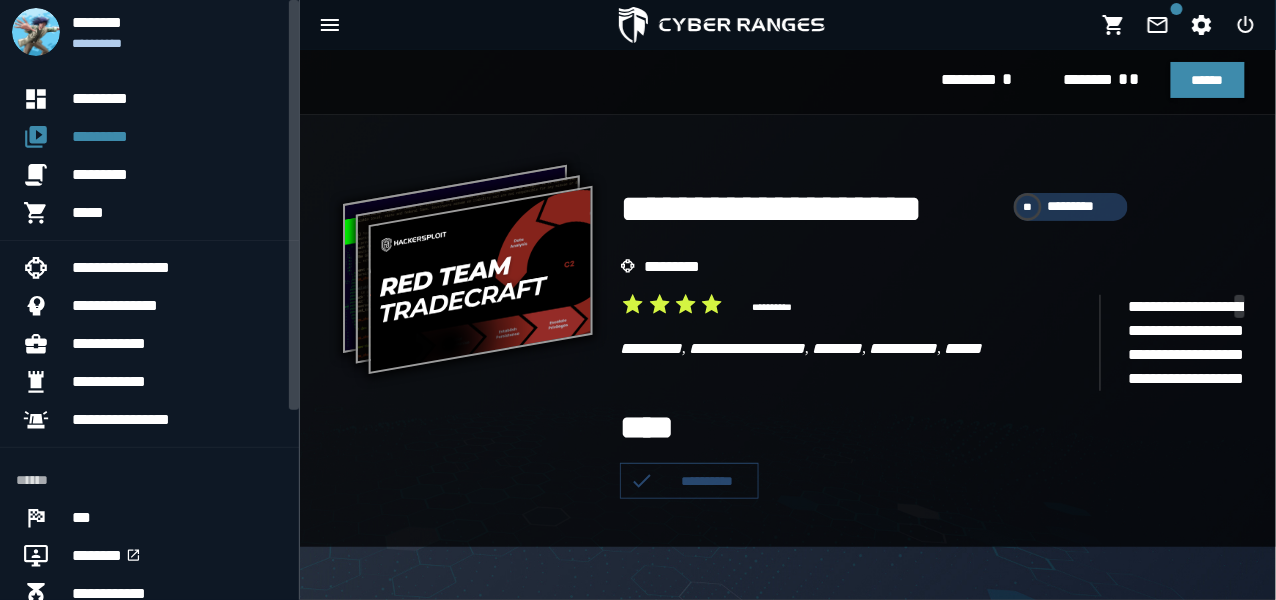 scroll, scrollTop: 6, scrollLeft: 0, axis: vertical 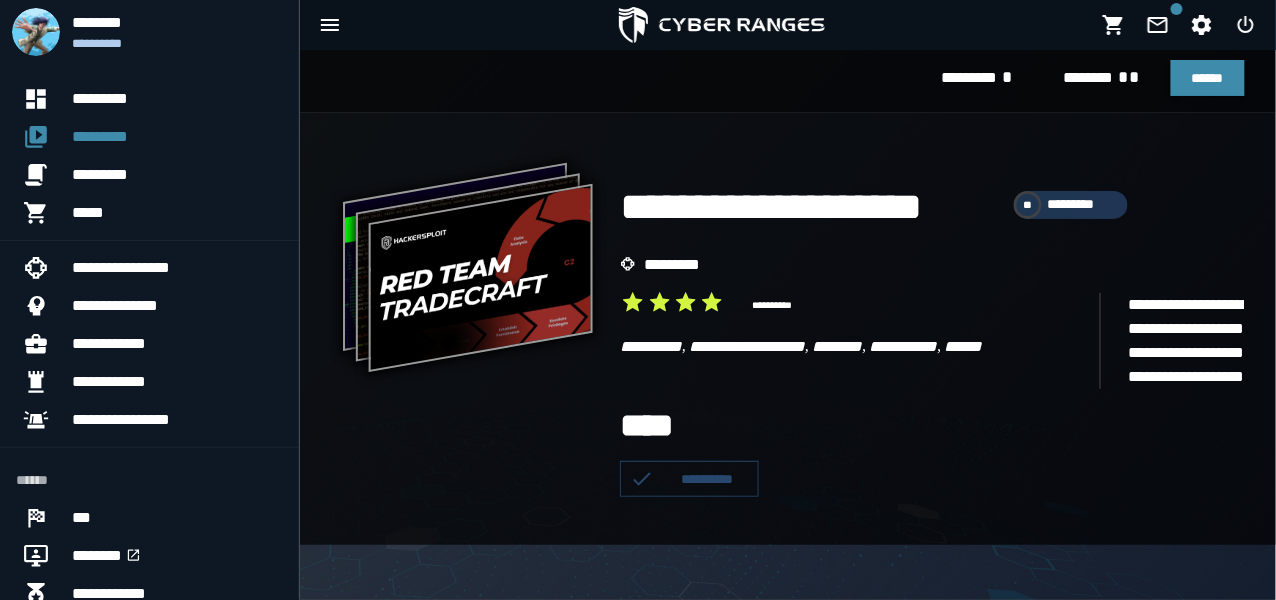 click on "**********" at bounding box center (476, 281) 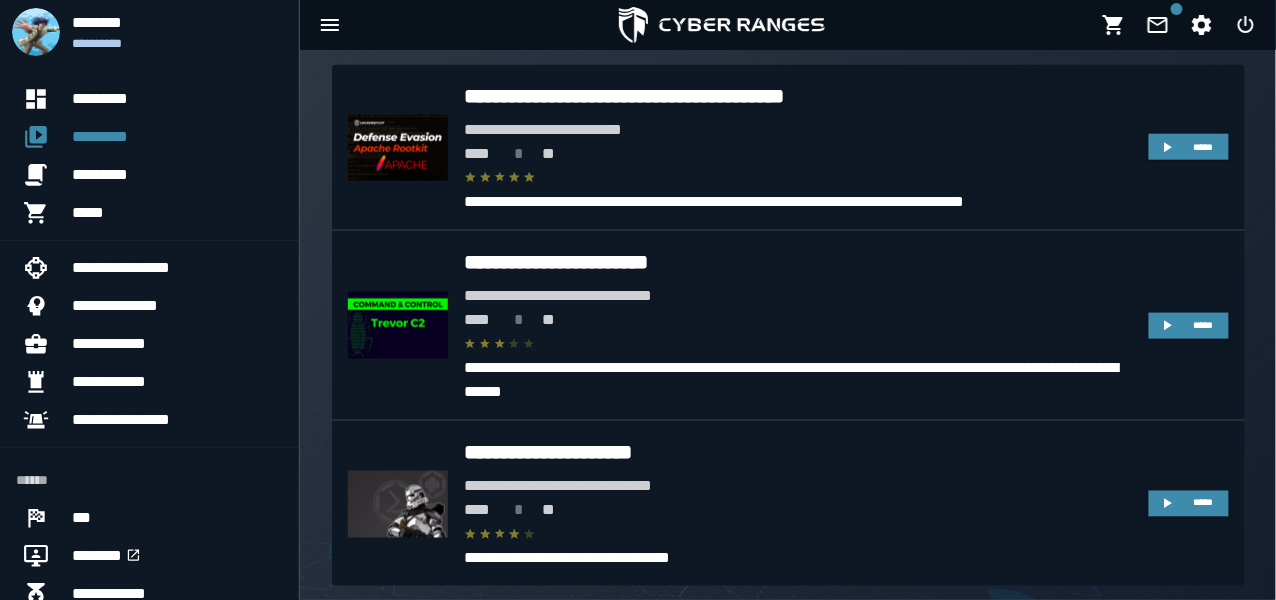 scroll, scrollTop: 528, scrollLeft: 0, axis: vertical 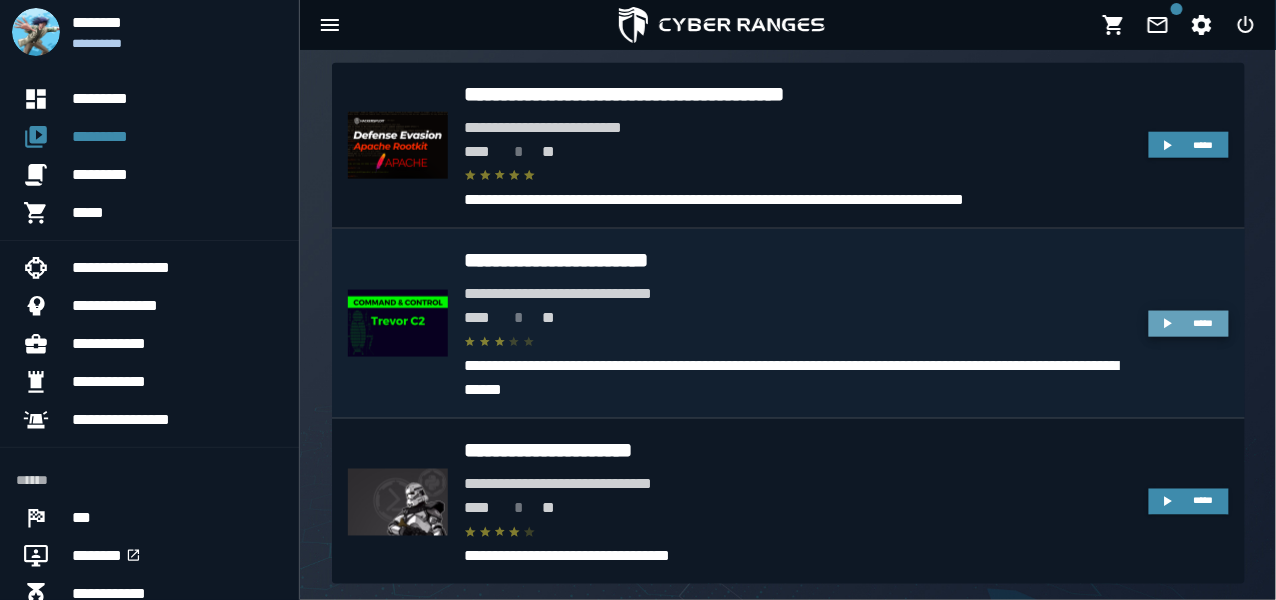 click on "*****" at bounding box center (1203, 323) 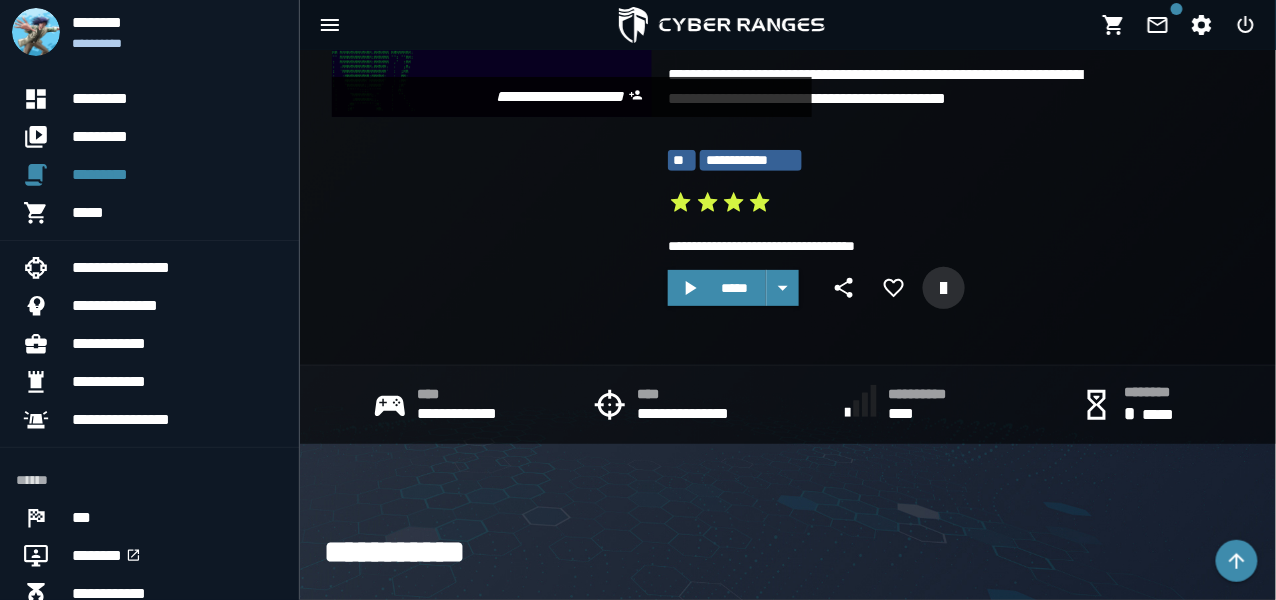 scroll, scrollTop: 200, scrollLeft: 0, axis: vertical 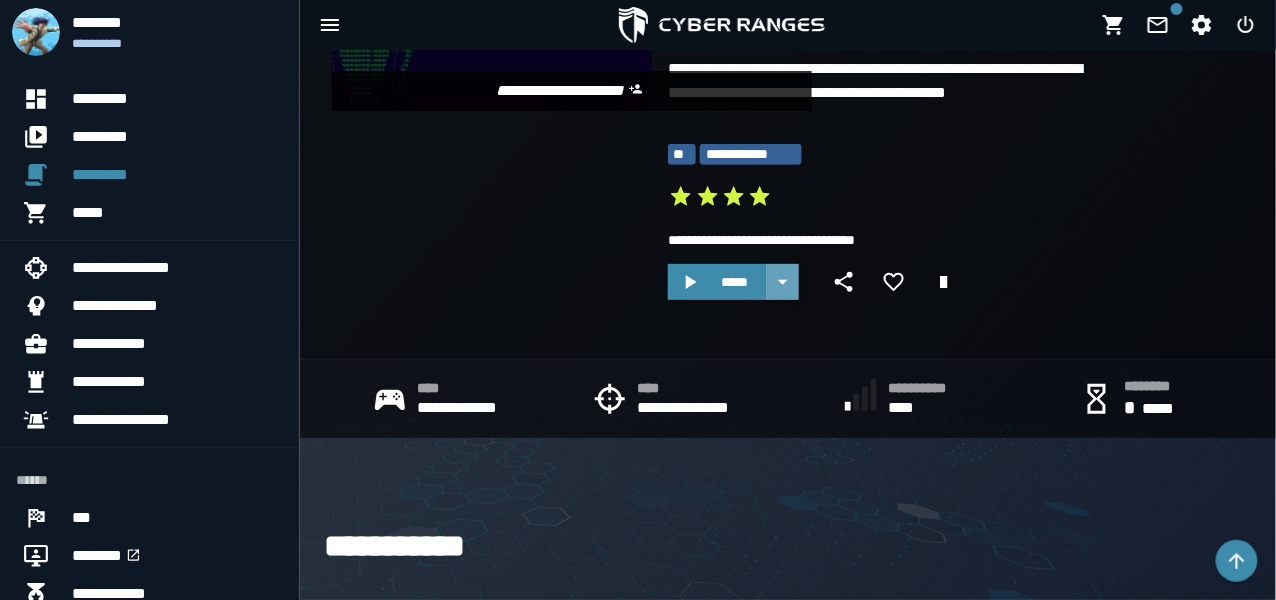 click 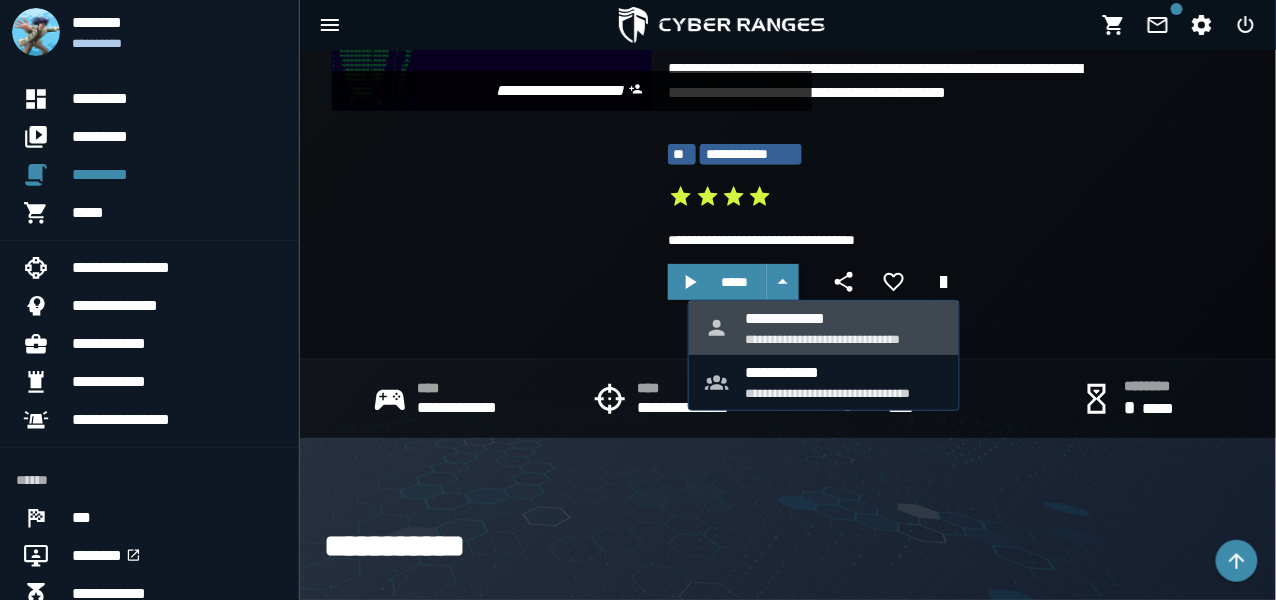 click on "**********" at bounding box center (844, 318) 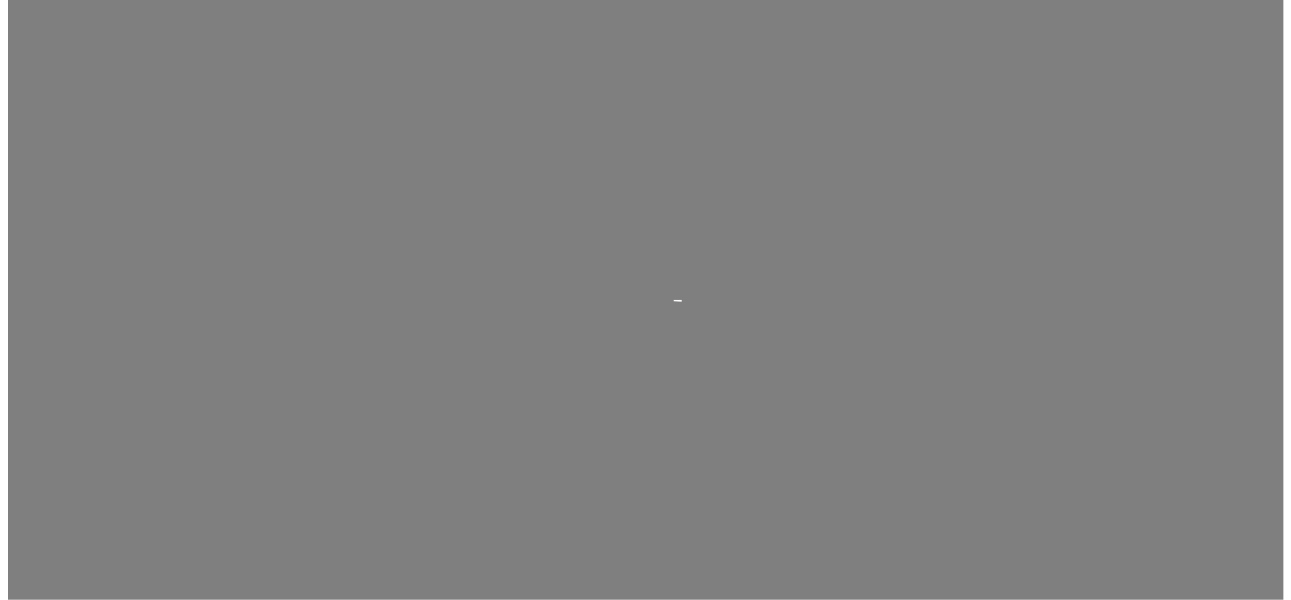 scroll, scrollTop: 0, scrollLeft: 0, axis: both 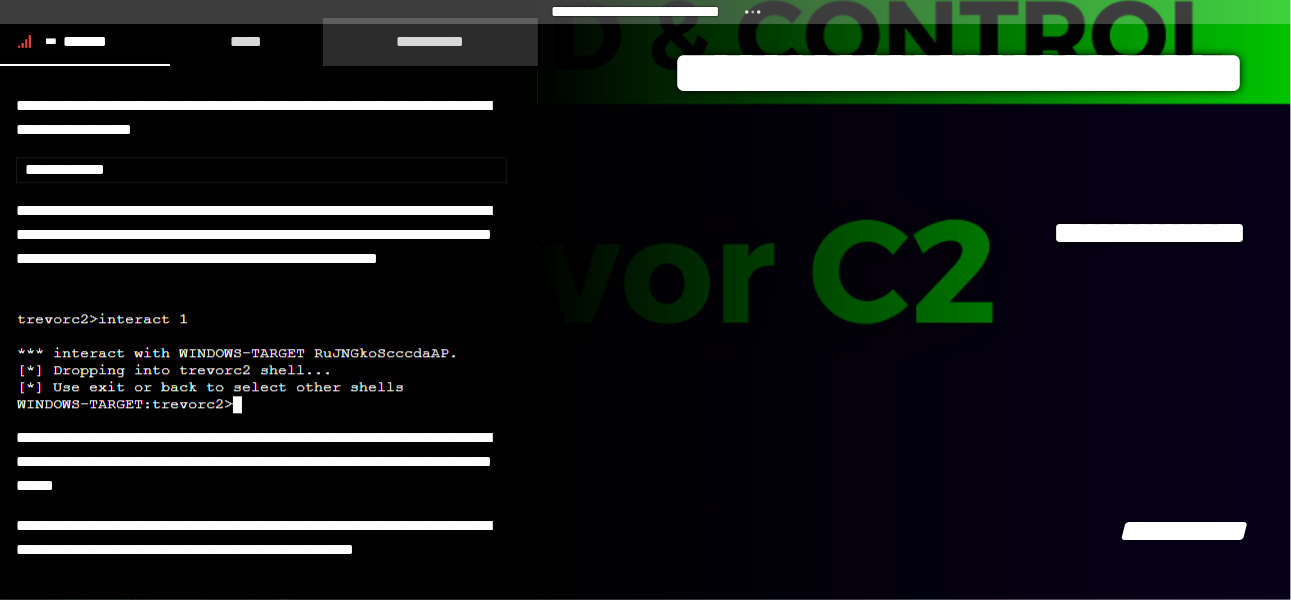 click on "**********" at bounding box center [431, 41] 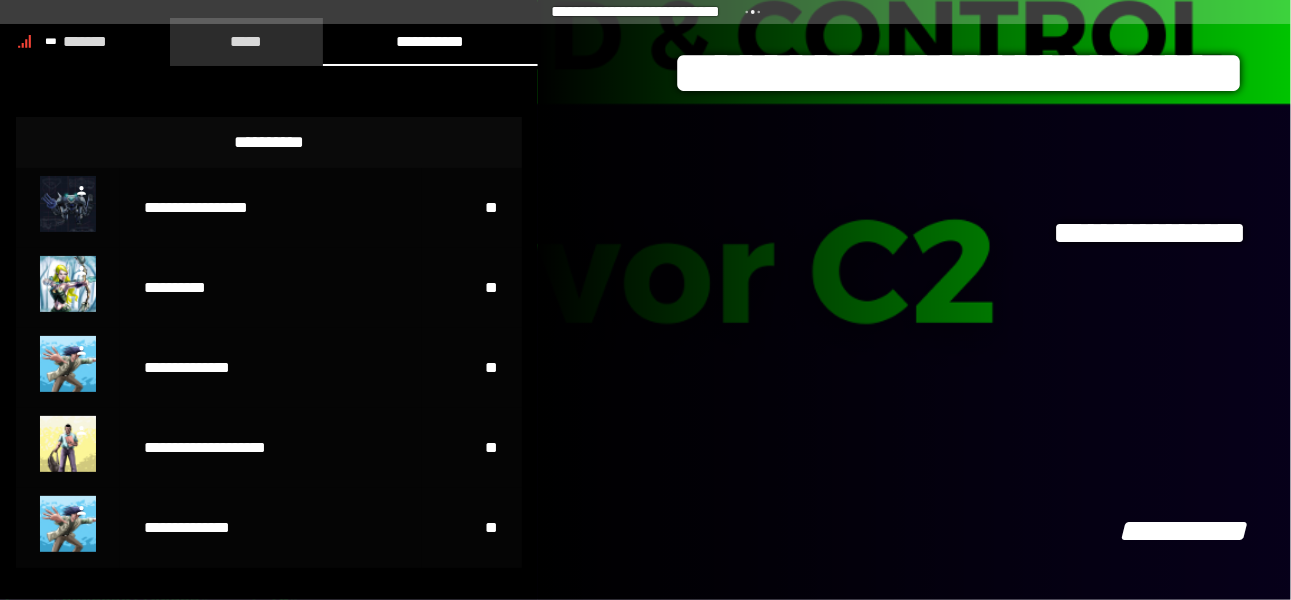 click on "*****" at bounding box center [247, 41] 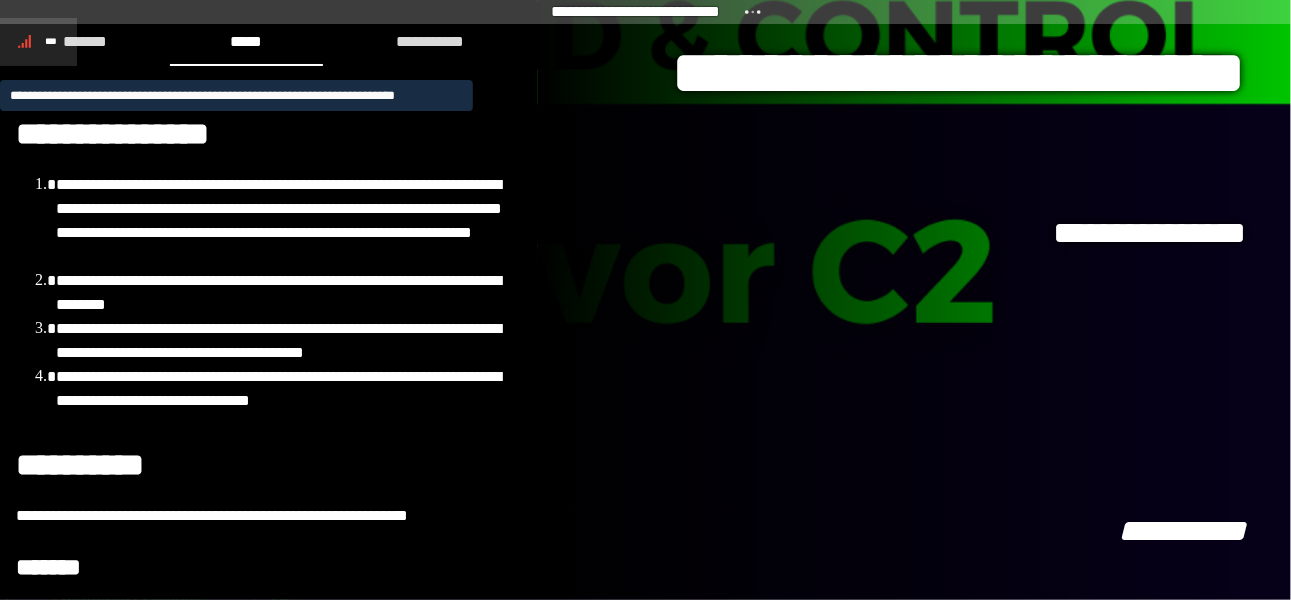 click on "***" at bounding box center [38, 42] 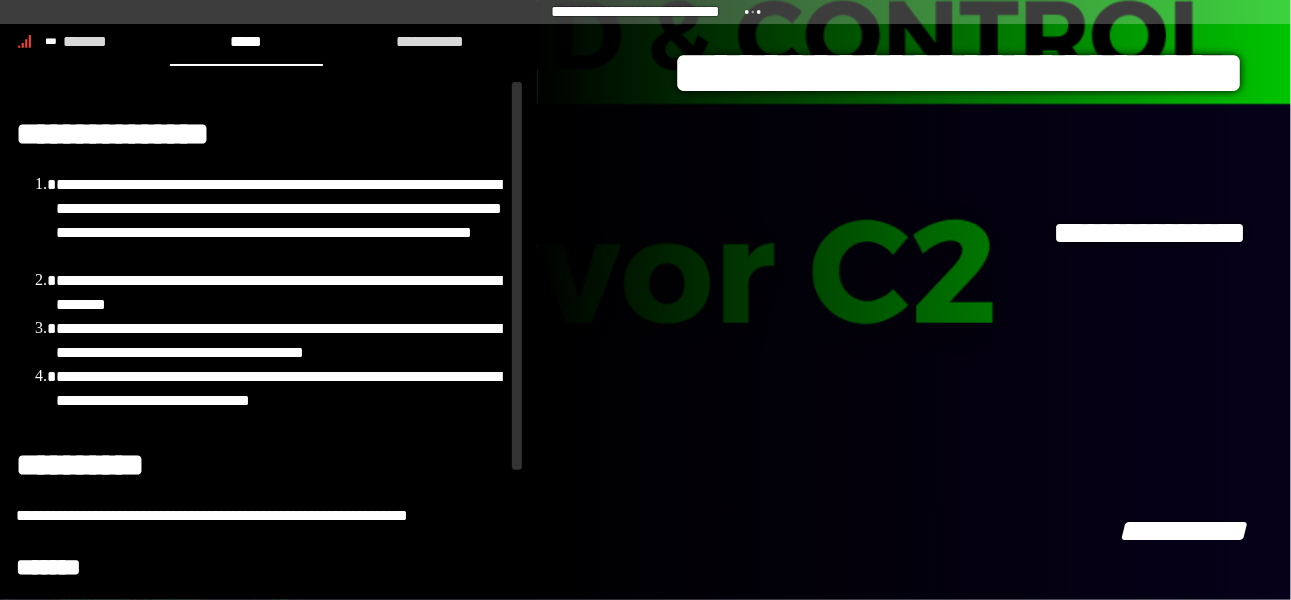 scroll, scrollTop: 0, scrollLeft: 0, axis: both 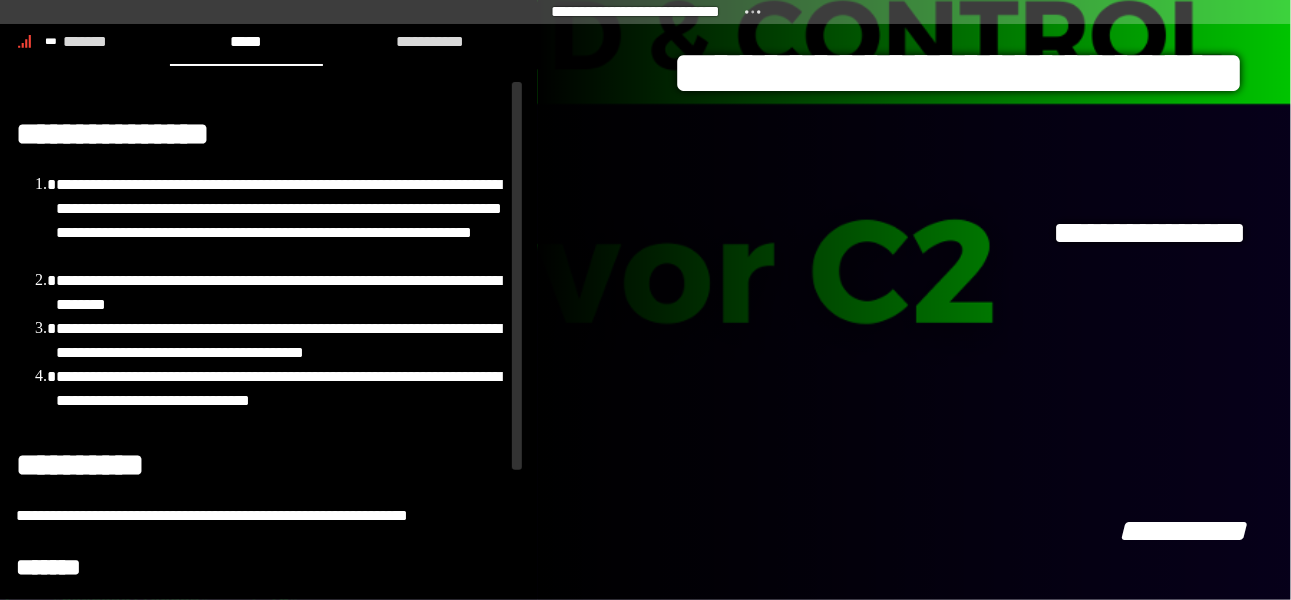 drag, startPoint x: 516, startPoint y: 354, endPoint x: 516, endPoint y: 245, distance: 109 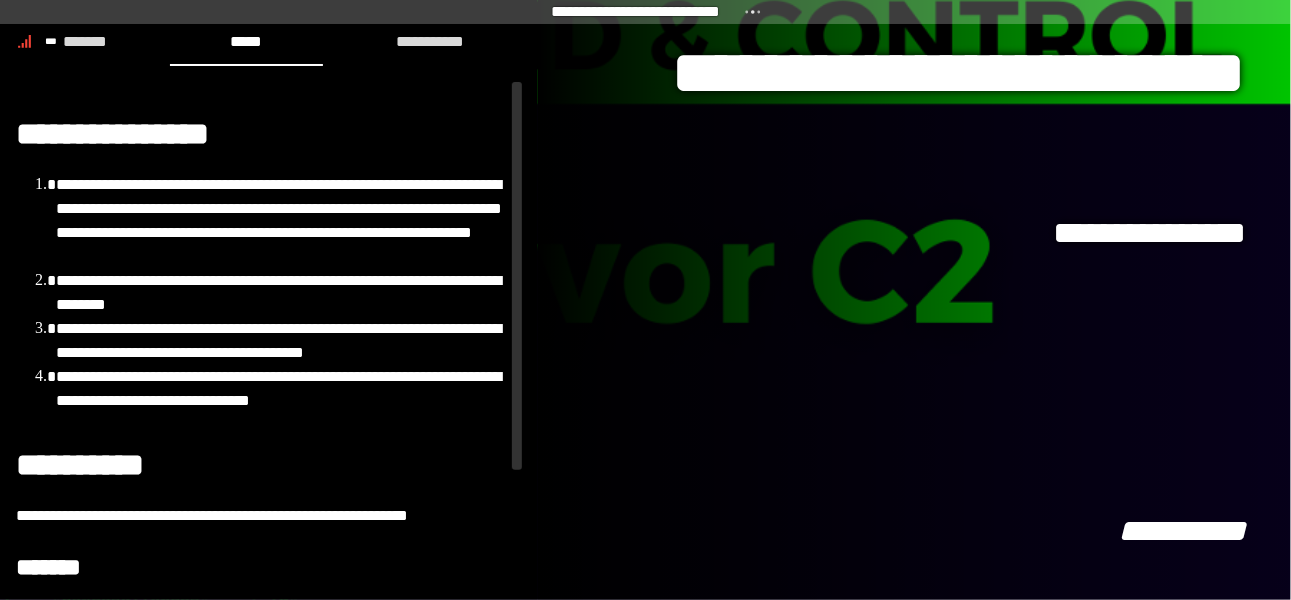 click on "**********" at bounding box center (645, 300) 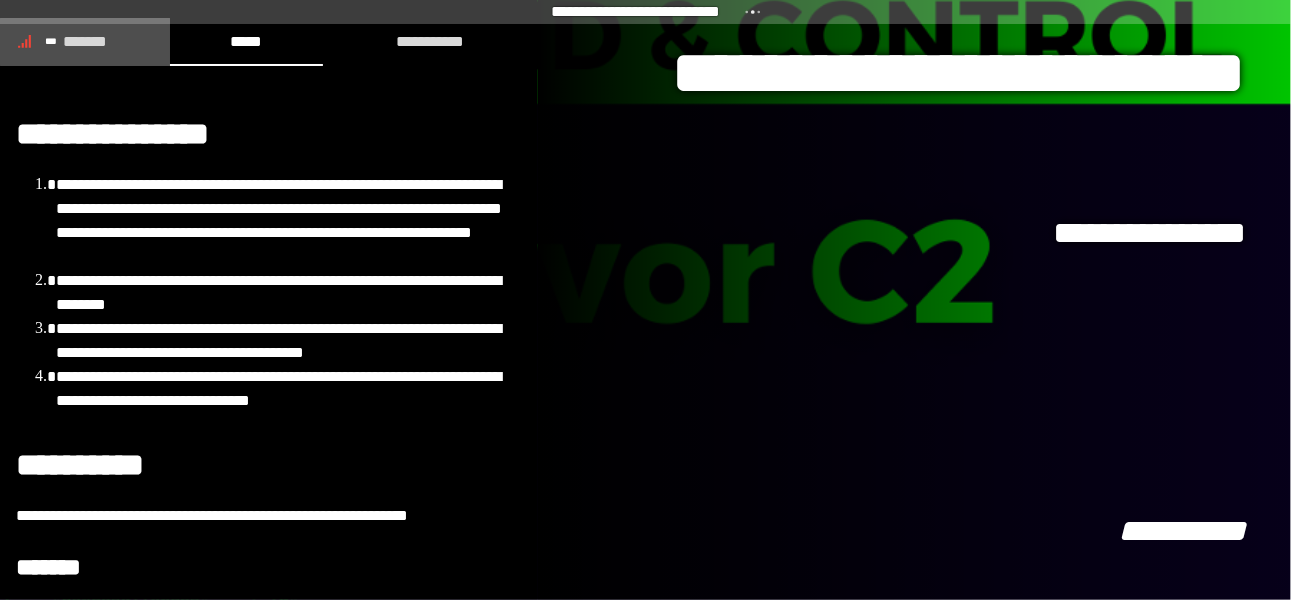 click on "*******" at bounding box center [85, 41] 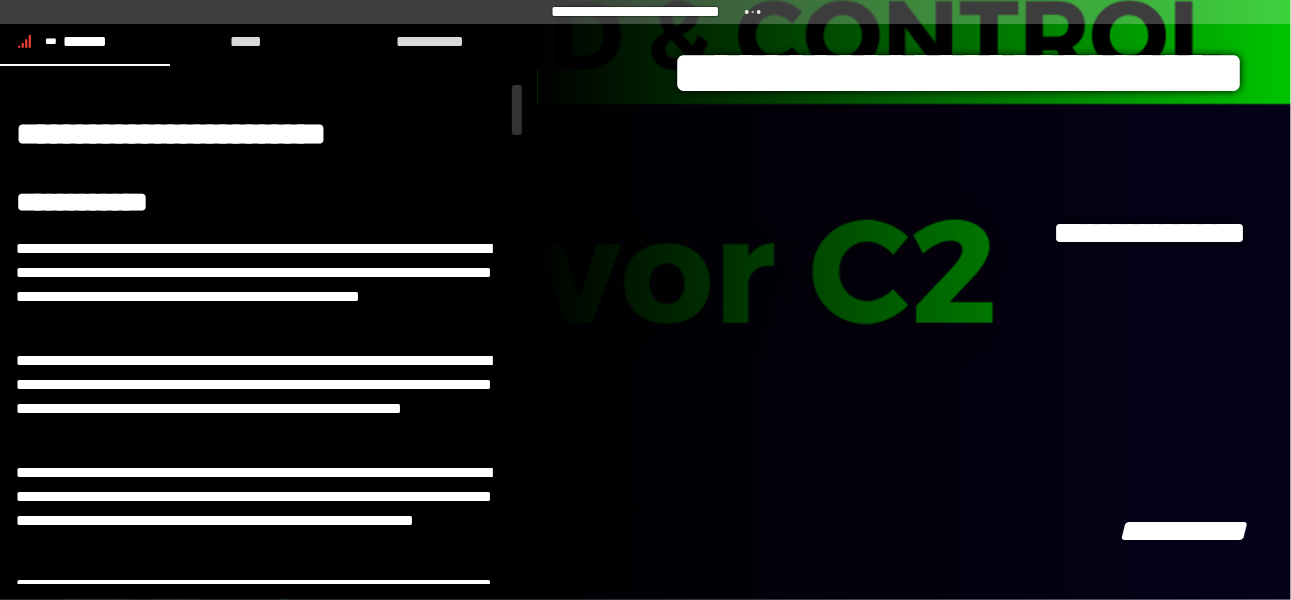 scroll, scrollTop: 100, scrollLeft: 0, axis: vertical 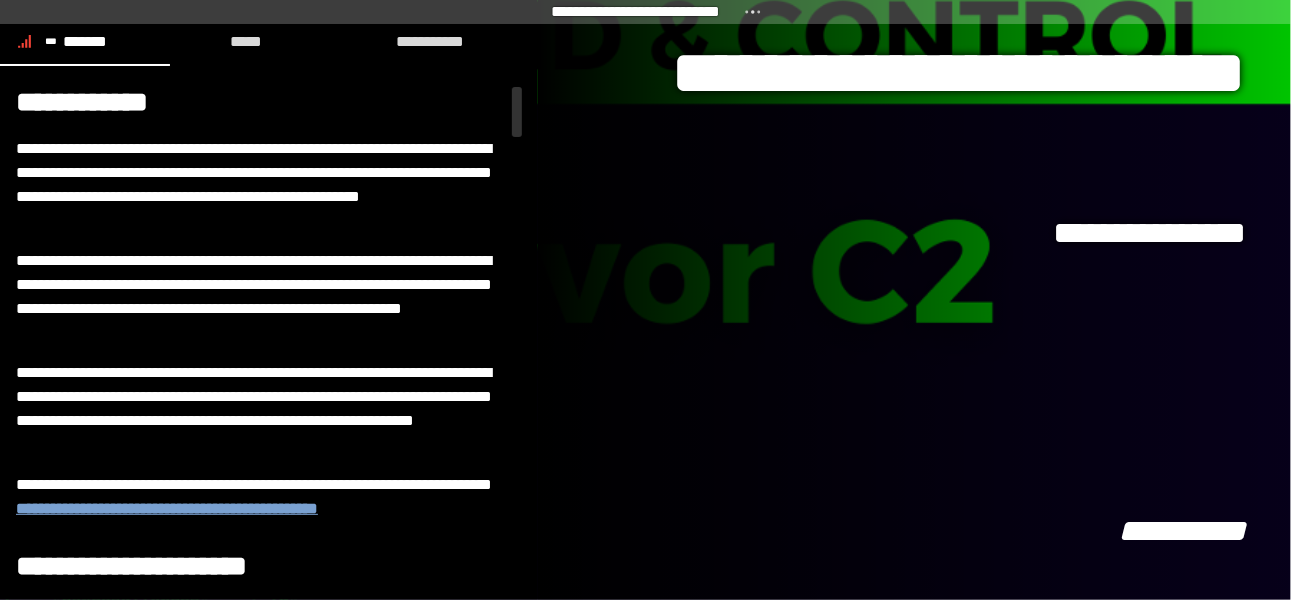 click on "**********" at bounding box center [167, 508] 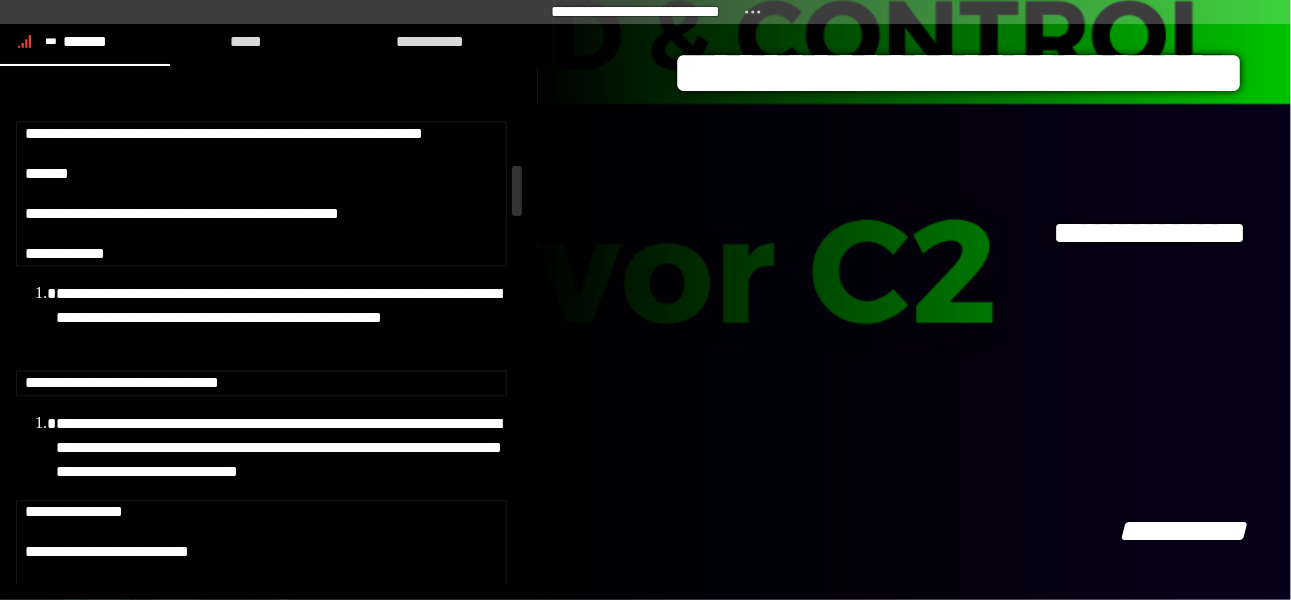 scroll, scrollTop: 1599, scrollLeft: 0, axis: vertical 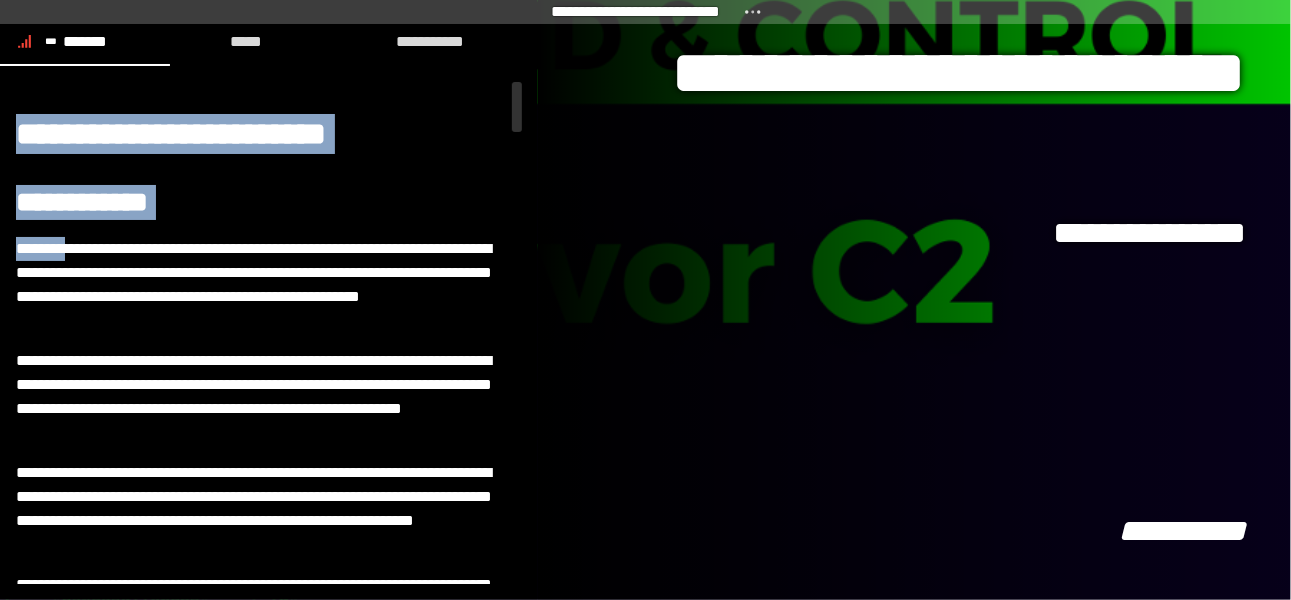 drag, startPoint x: 10, startPoint y: 249, endPoint x: 80, endPoint y: 248, distance: 70.00714 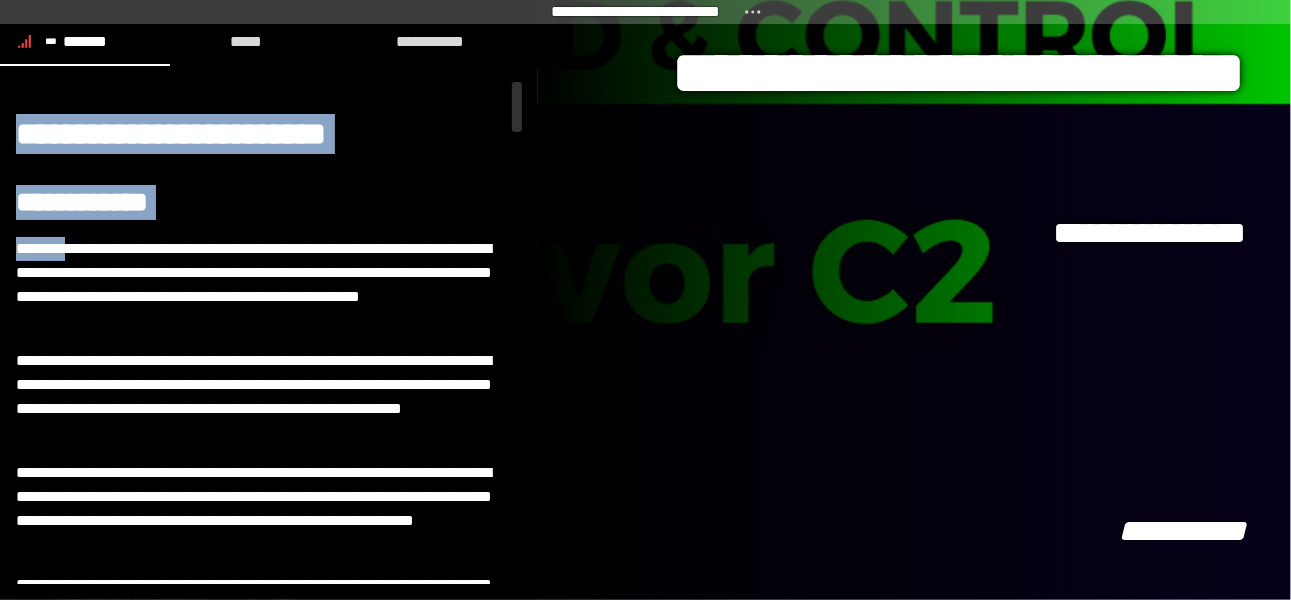 click on "**********" at bounding box center (269, 333) 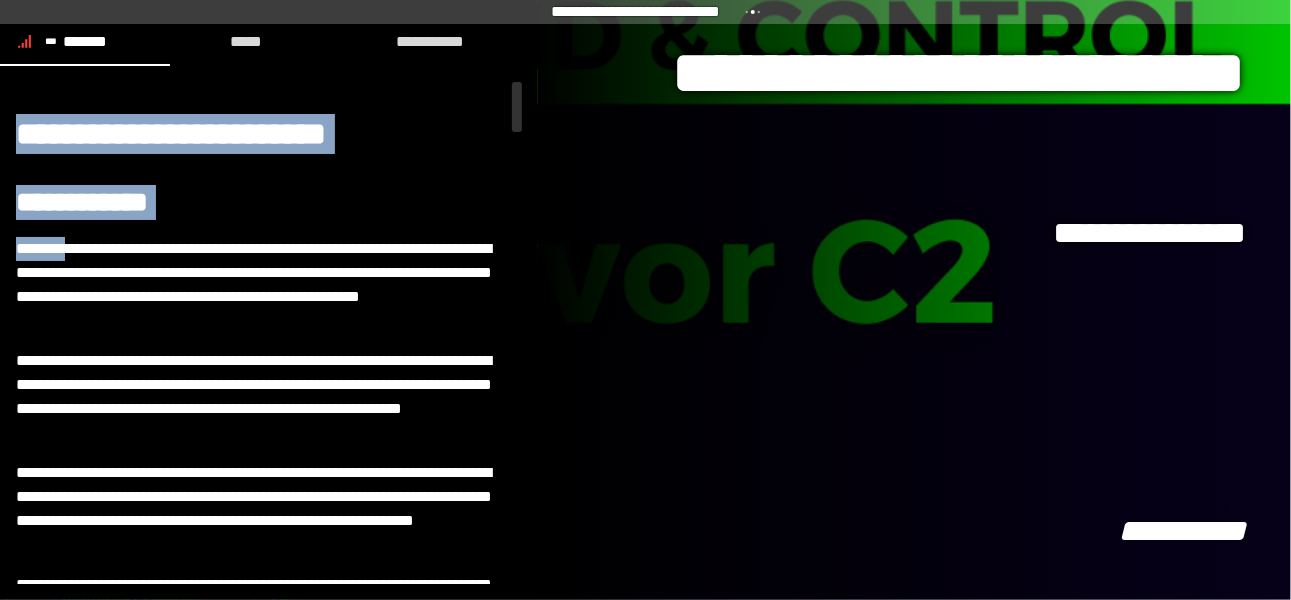 click on "**********" at bounding box center (261, 285) 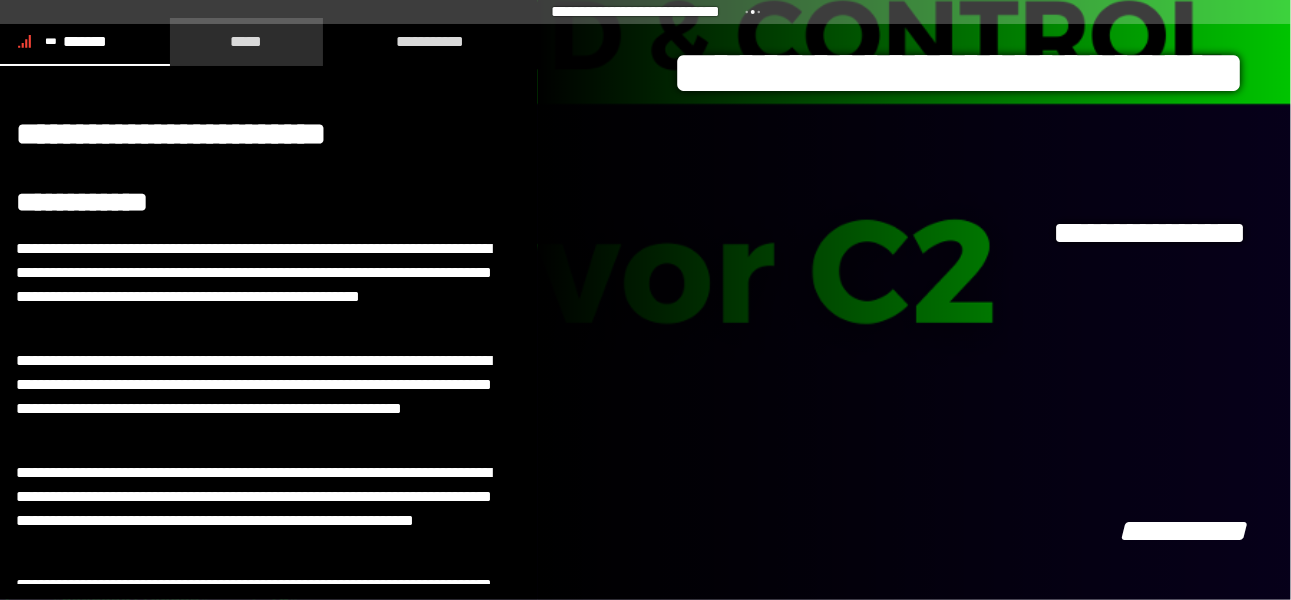 click on "*****" at bounding box center (247, 41) 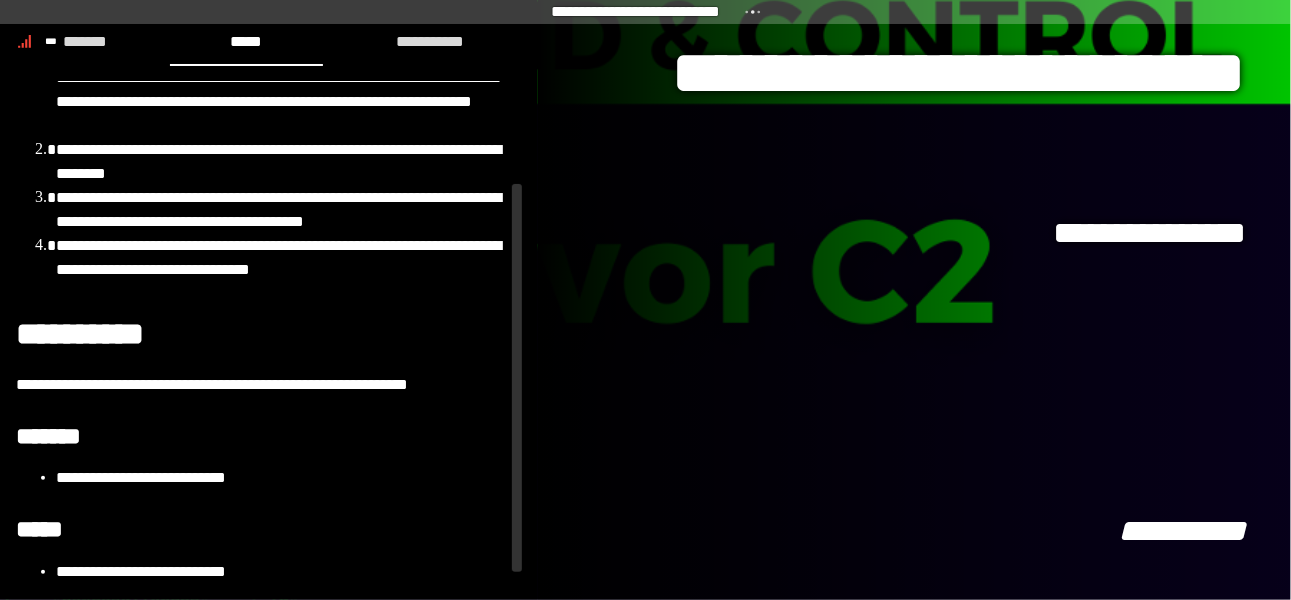 scroll, scrollTop: 0, scrollLeft: 0, axis: both 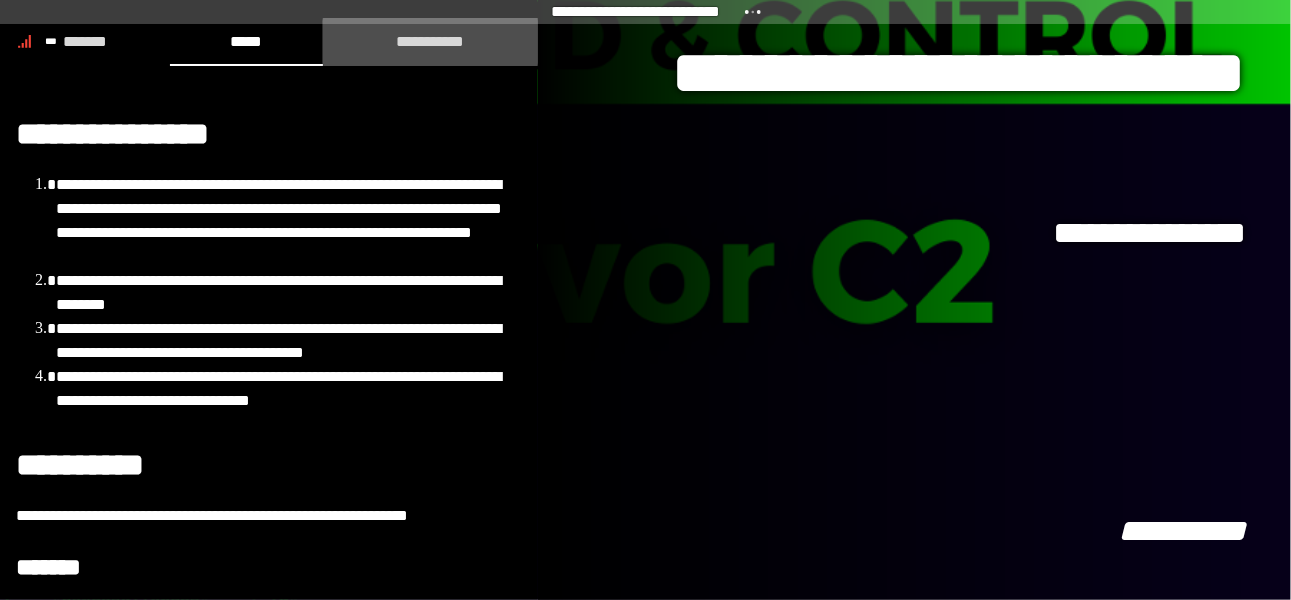 click on "**********" at bounding box center (431, 41) 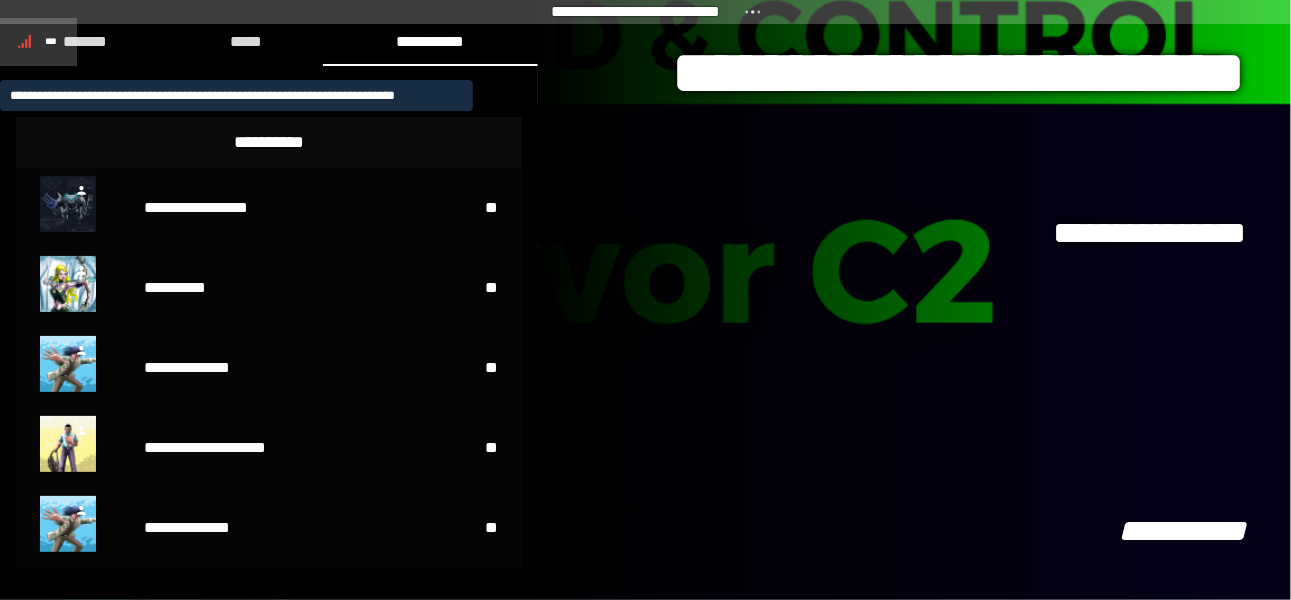 click on "***" at bounding box center (38, 42) 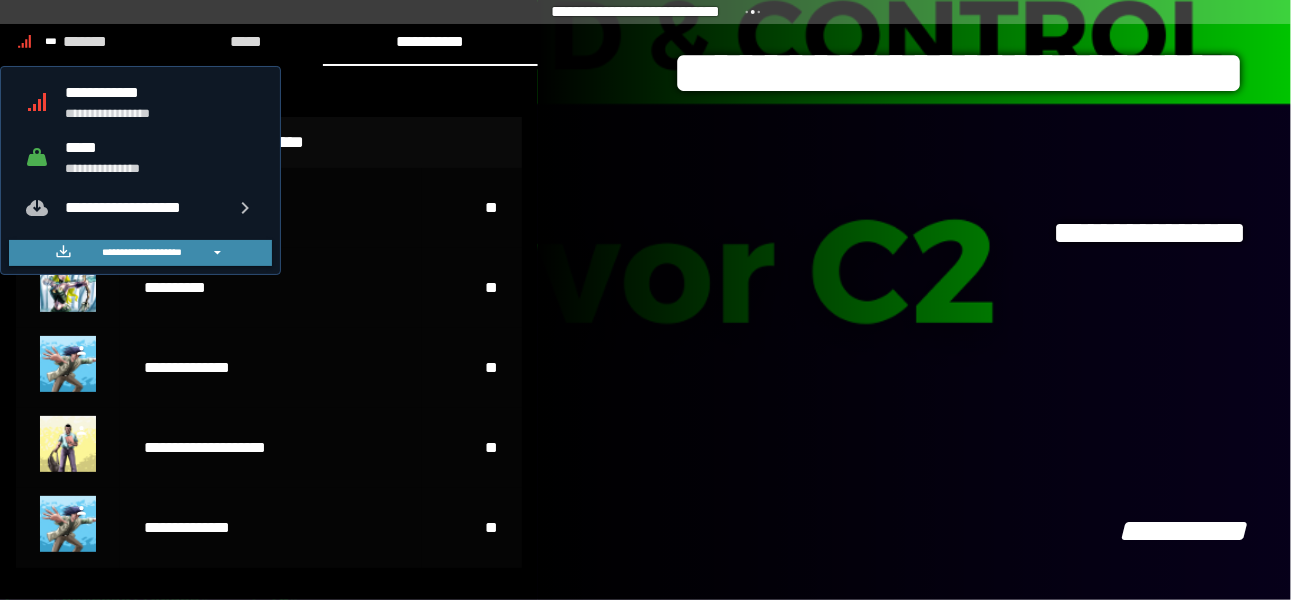 click on "**********" at bounding box center (161, 92) 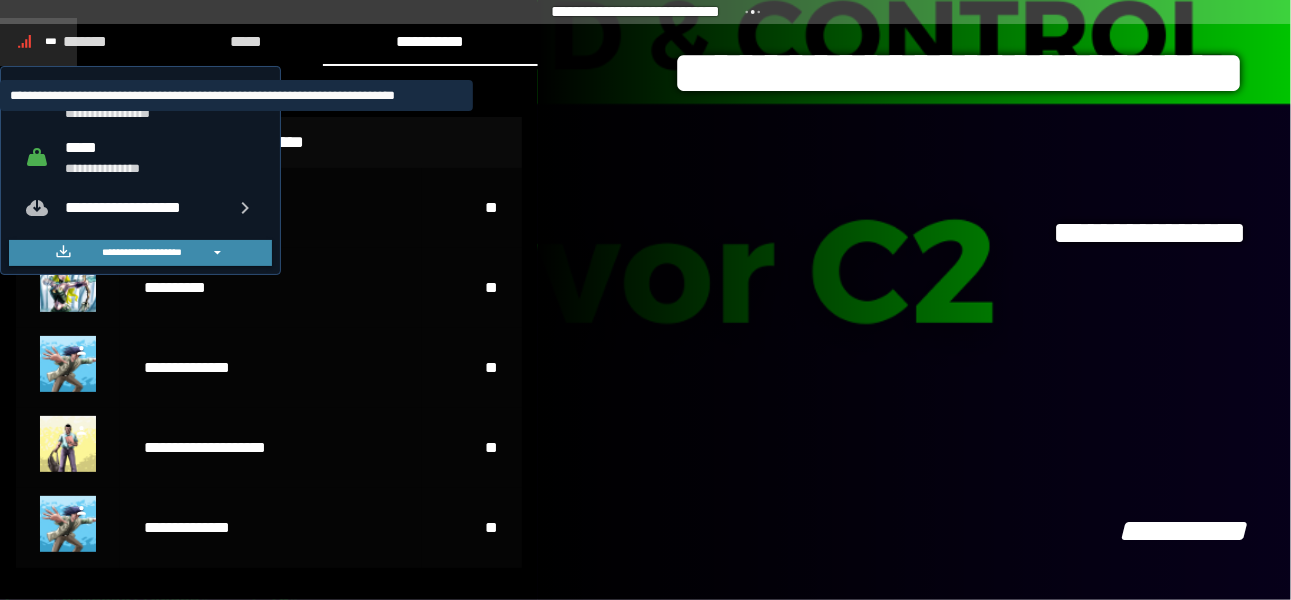 click 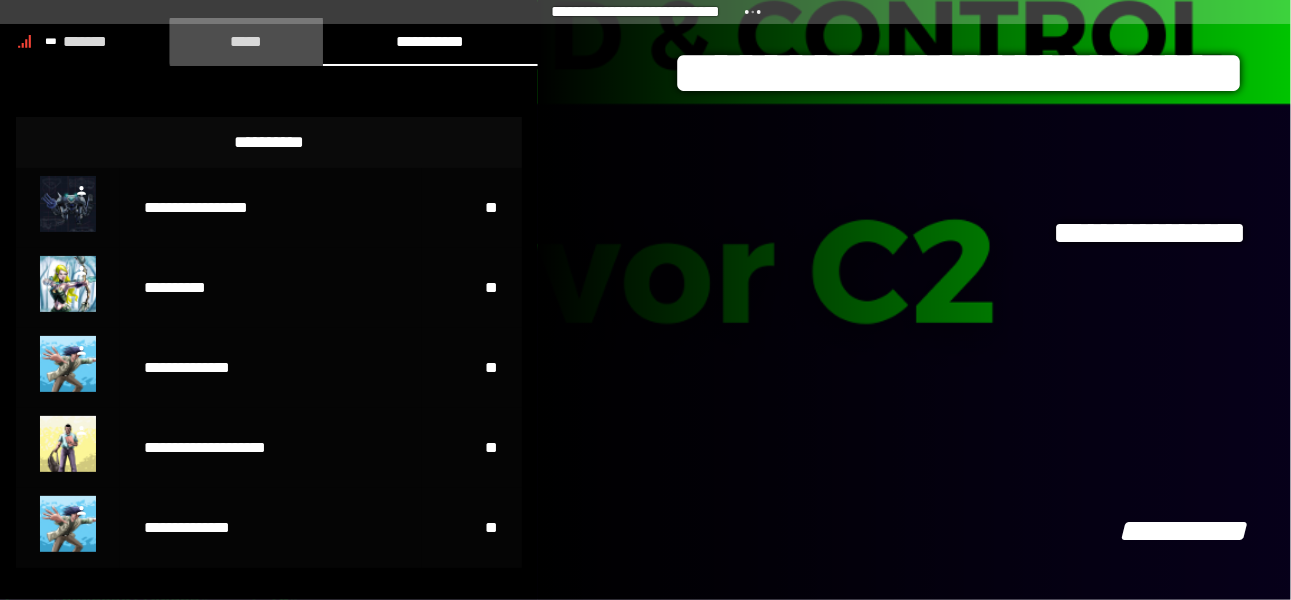 click on "*****" at bounding box center (247, 41) 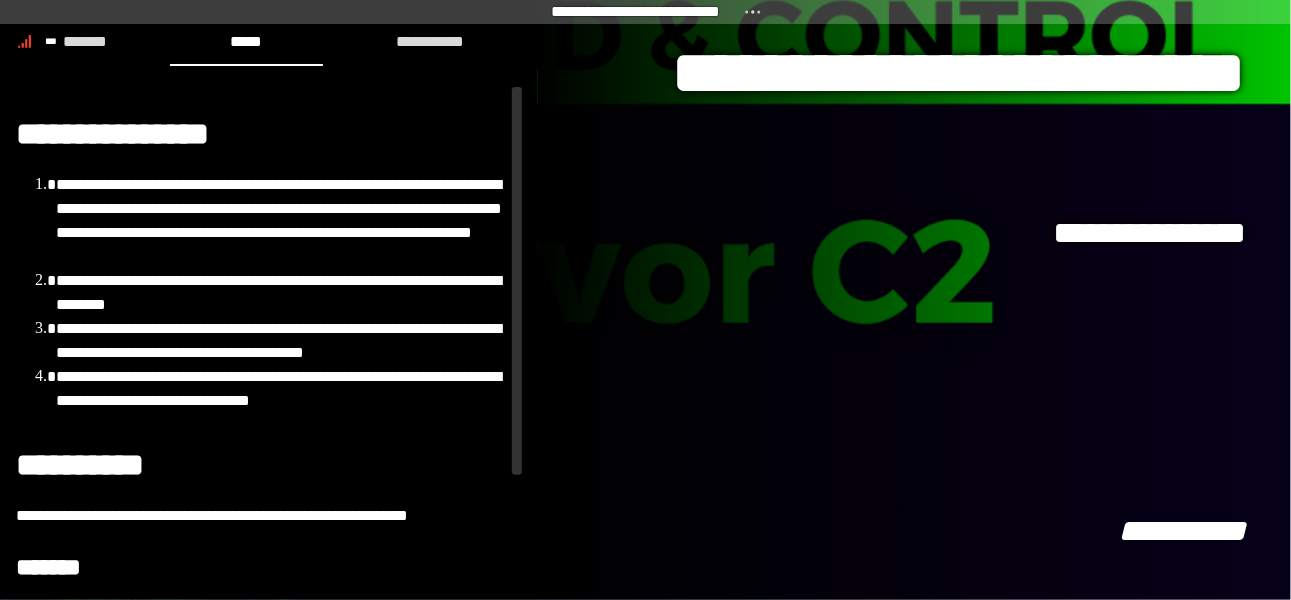 scroll, scrollTop: 147, scrollLeft: 0, axis: vertical 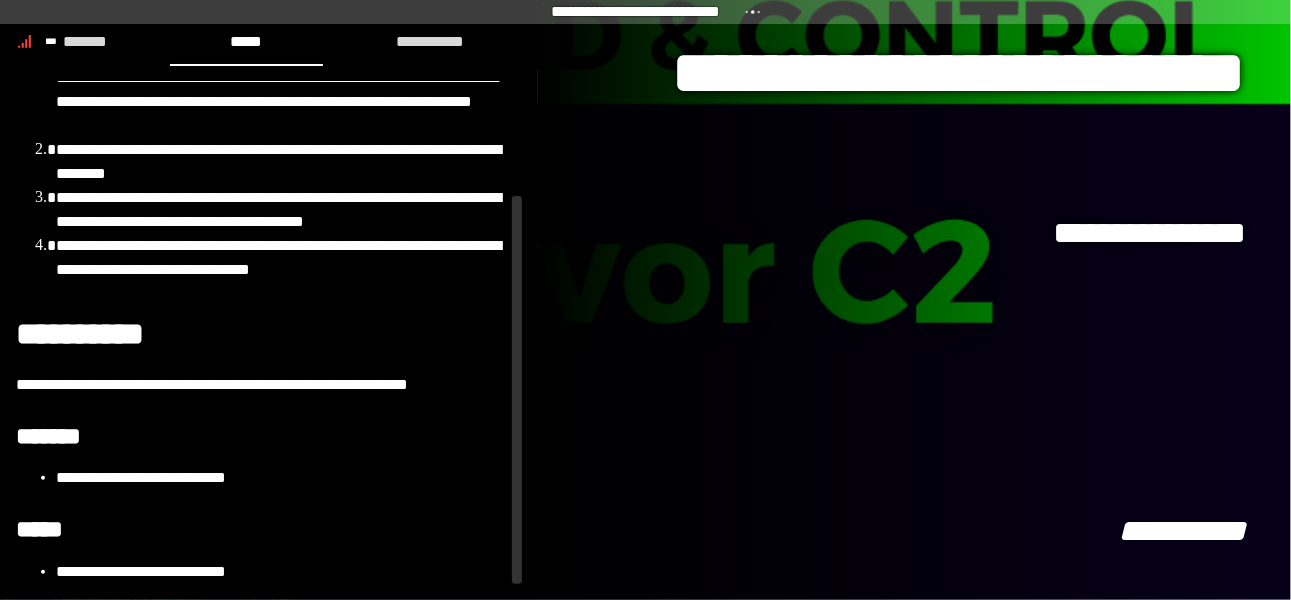 click on "**********" at bounding box center [281, 478] 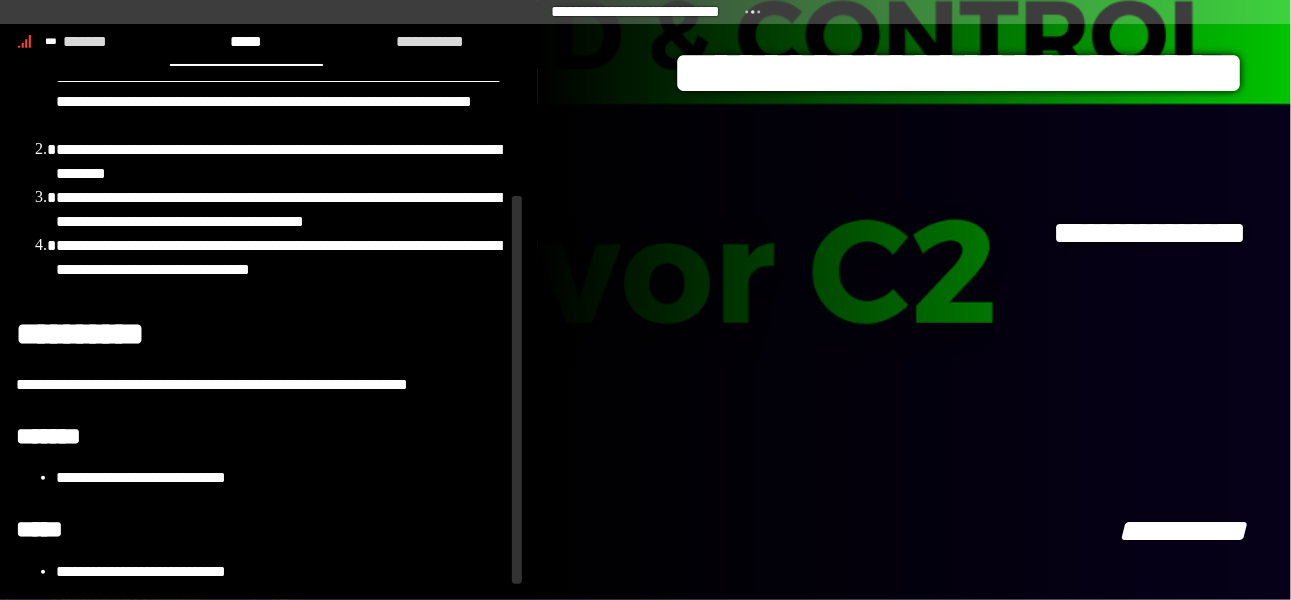 click on "**********" at bounding box center (281, 478) 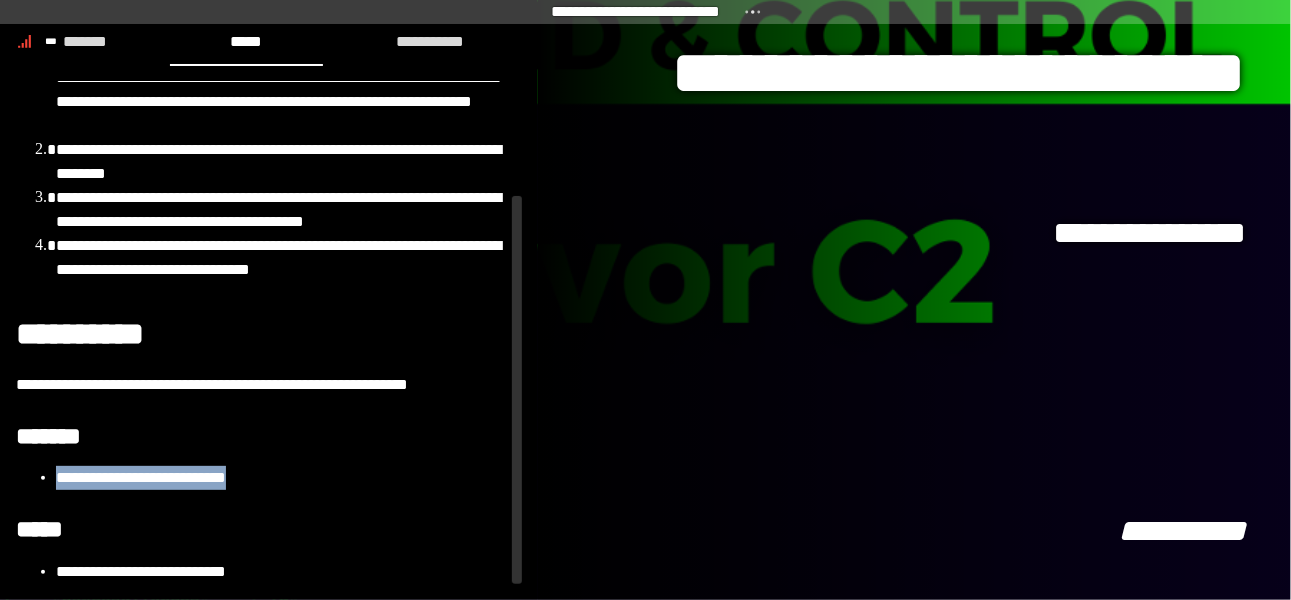 drag, startPoint x: 55, startPoint y: 460, endPoint x: 274, endPoint y: 455, distance: 219.05707 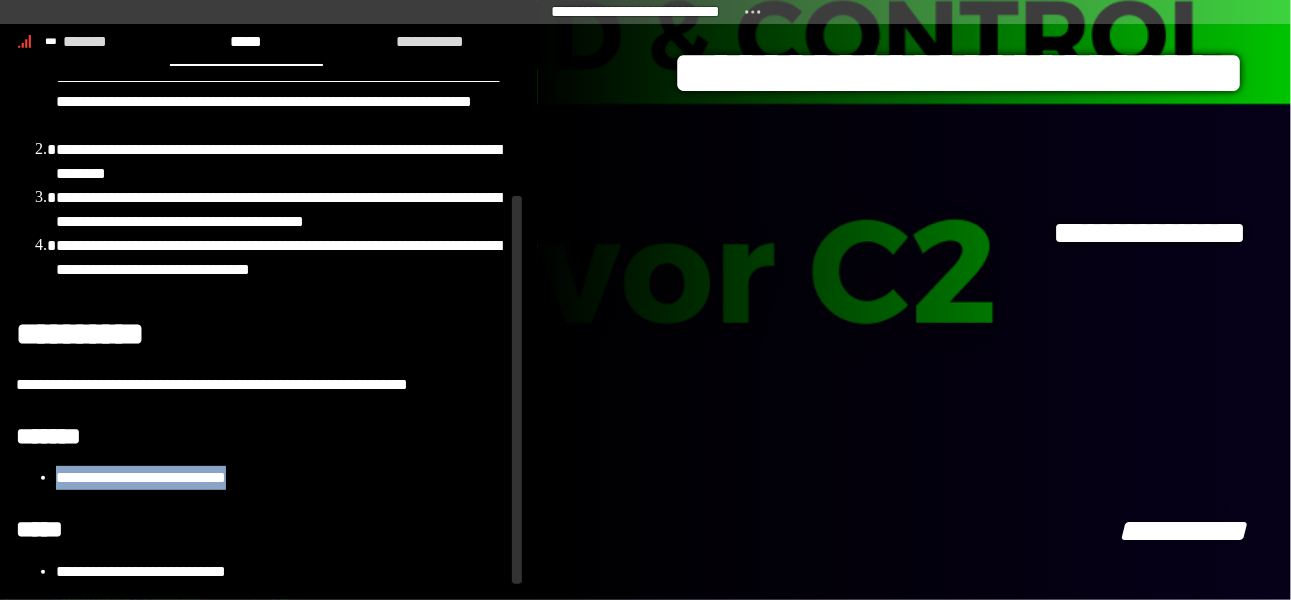 click on "**********" at bounding box center [261, 478] 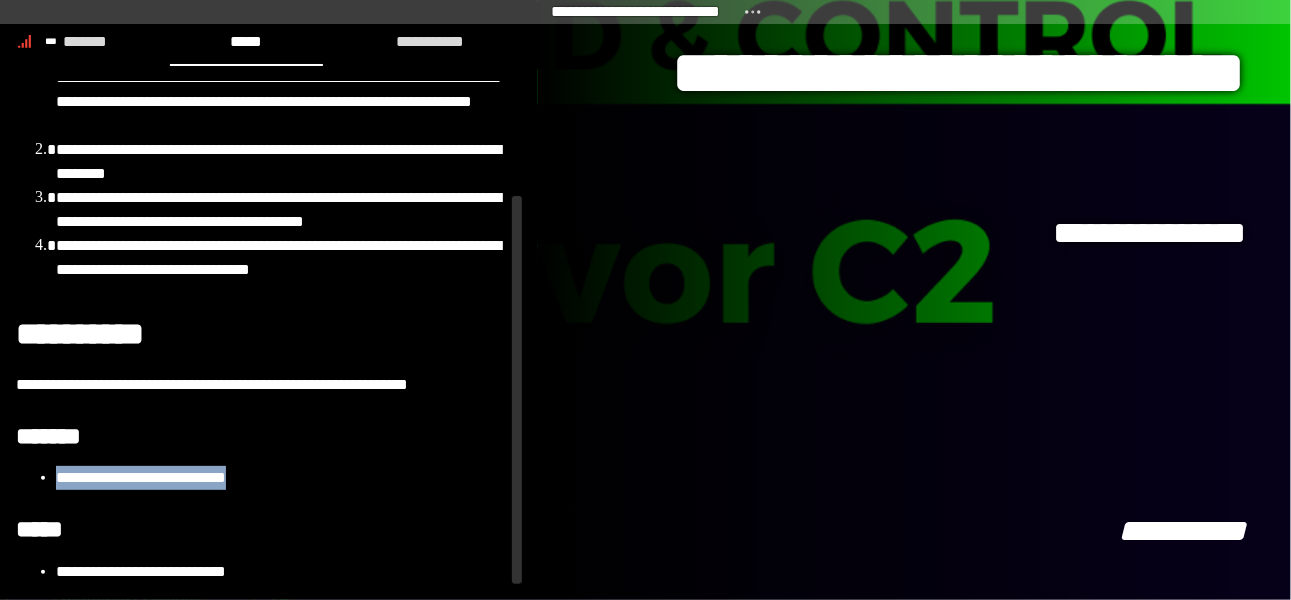 copy on "**********" 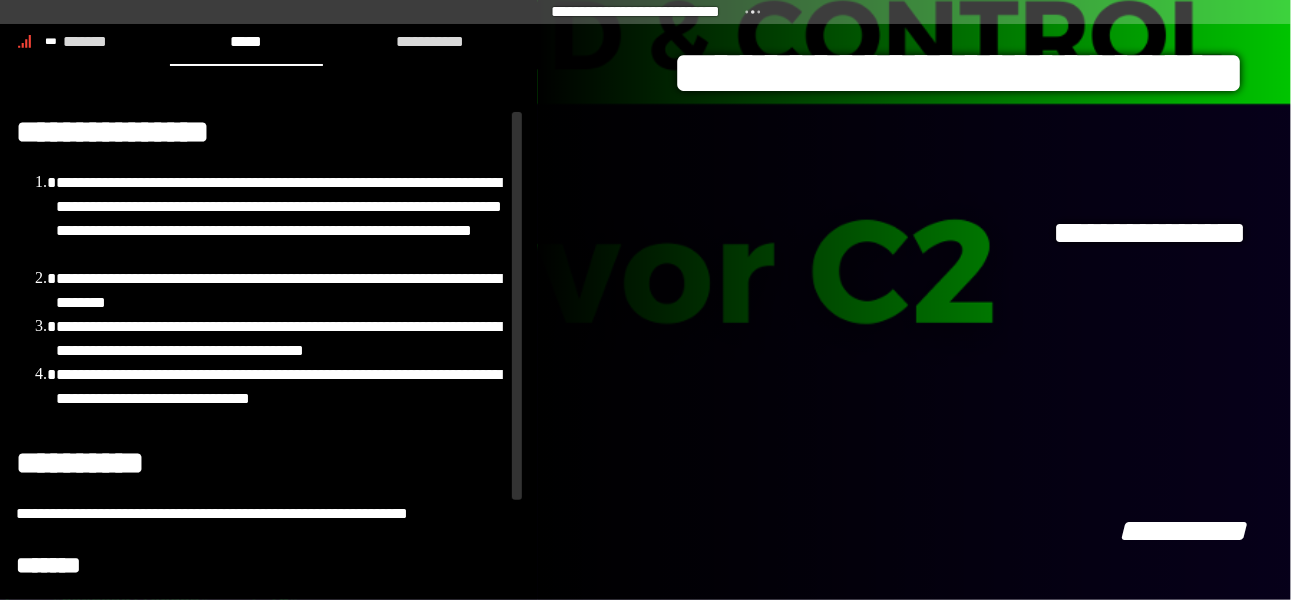 scroll, scrollTop: 0, scrollLeft: 0, axis: both 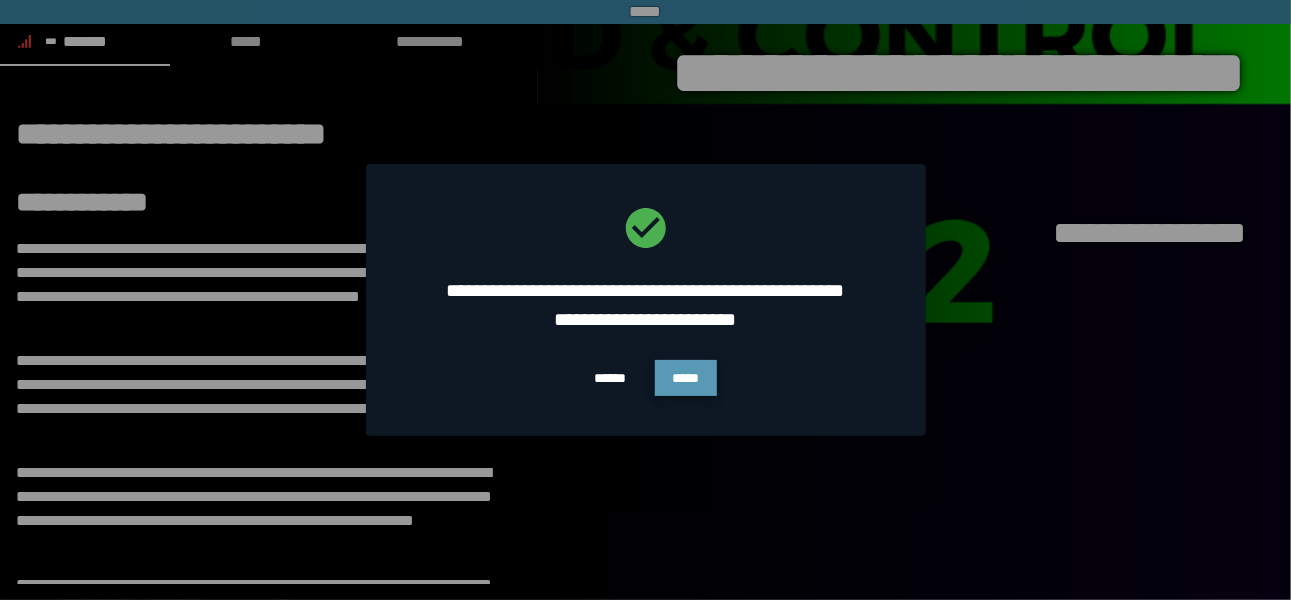 click on "*****" at bounding box center (686, 378) 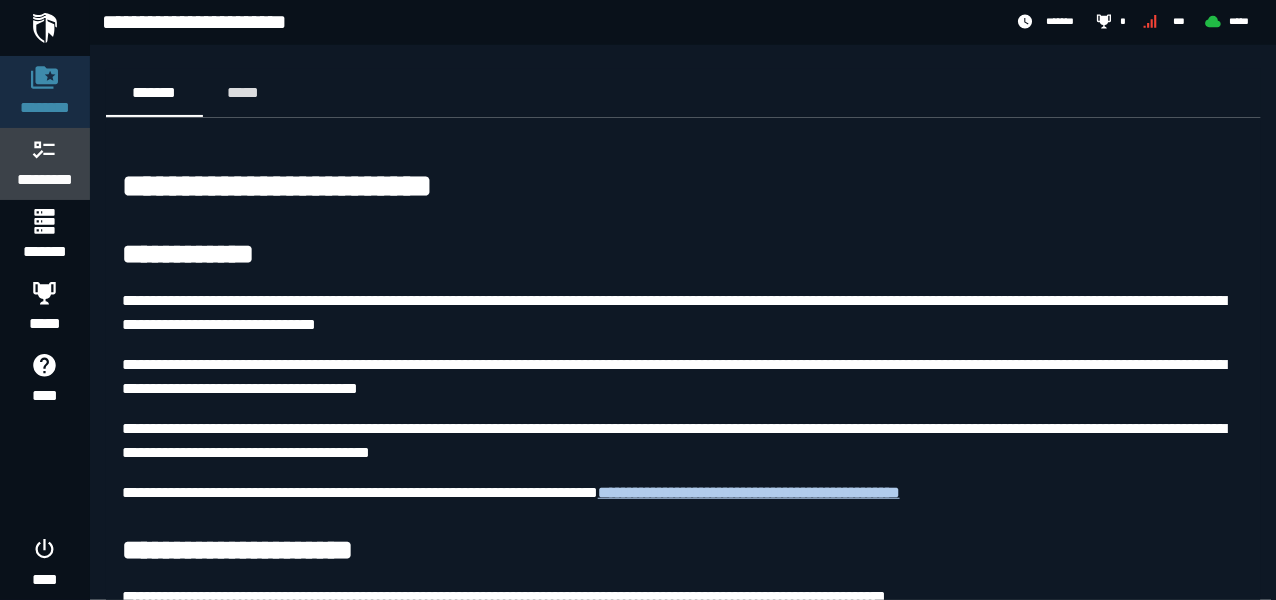 click 